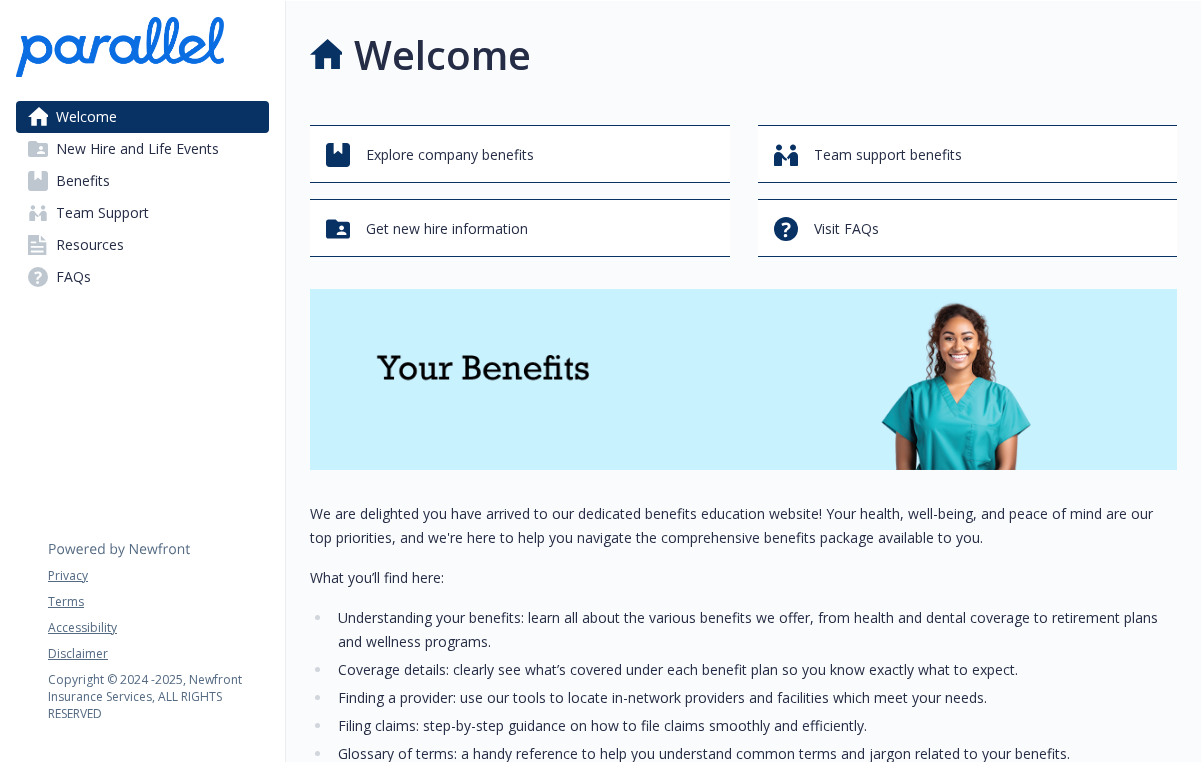 scroll, scrollTop: 0, scrollLeft: 0, axis: both 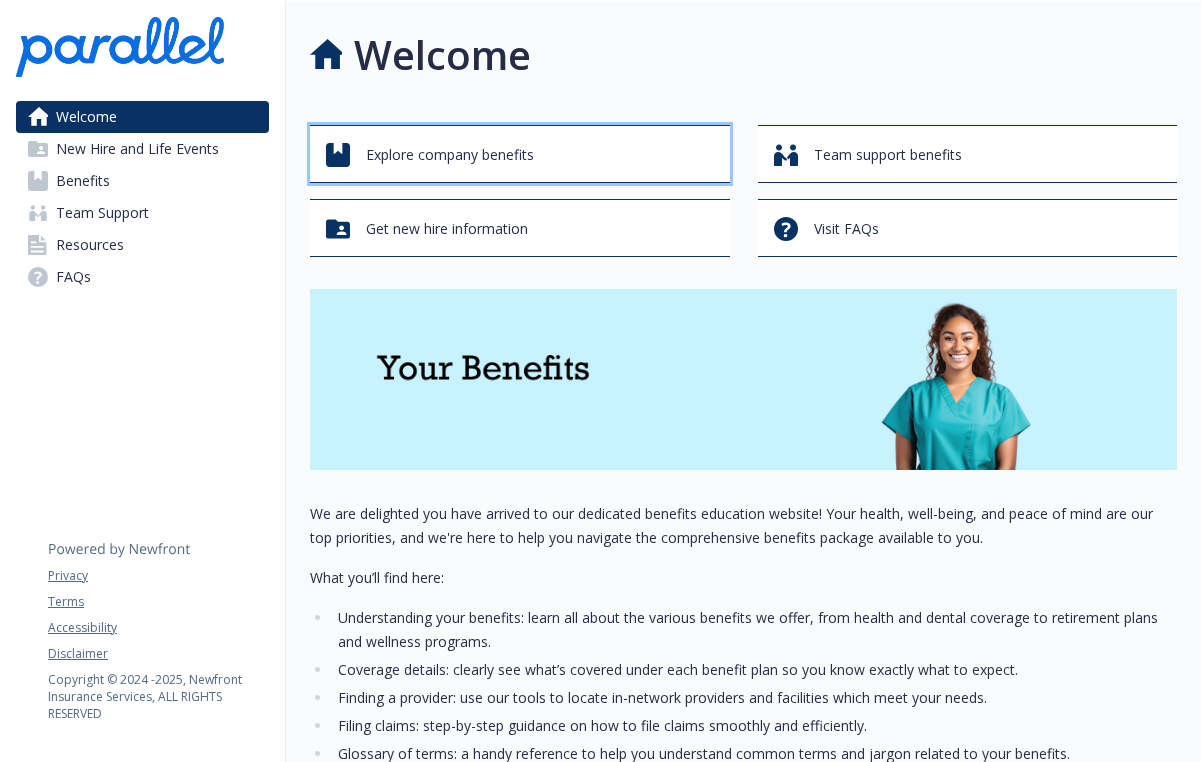 click on "Explore company benefits" at bounding box center (523, 155) 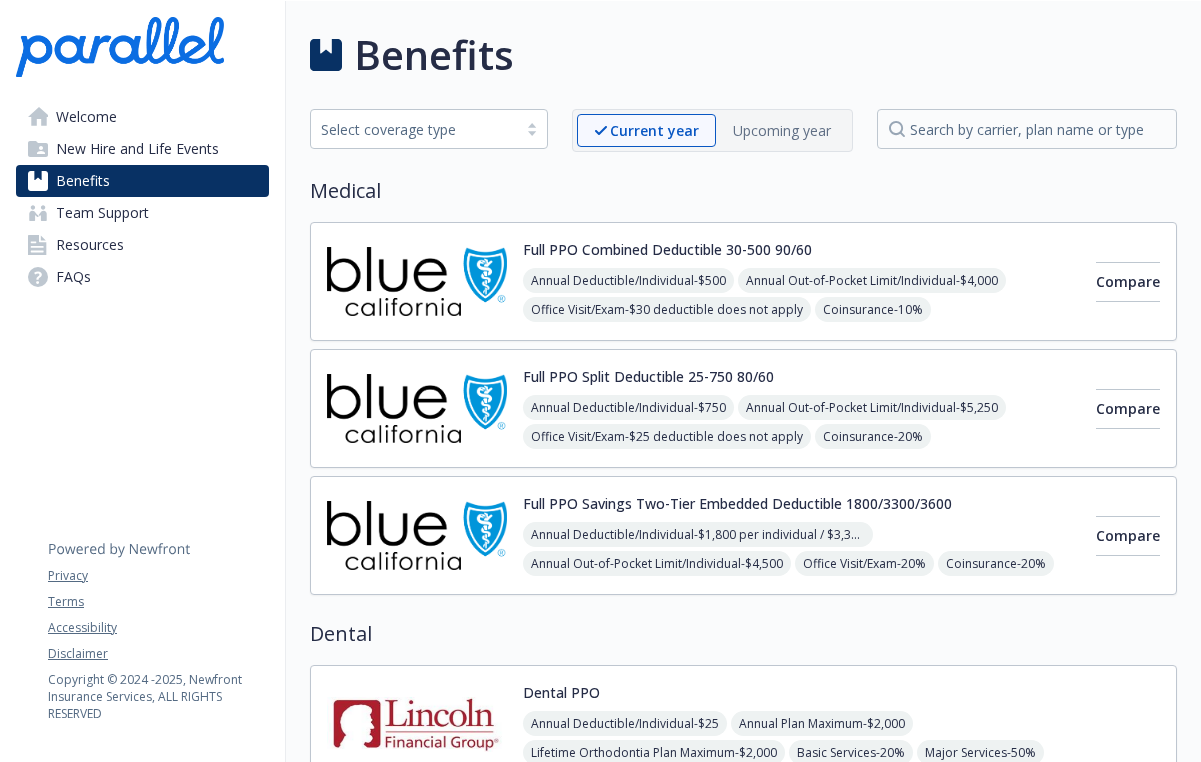 click on "Full PPO Savings Two-Tier Embedded Deductible 1800/3300/3600" at bounding box center [737, 503] 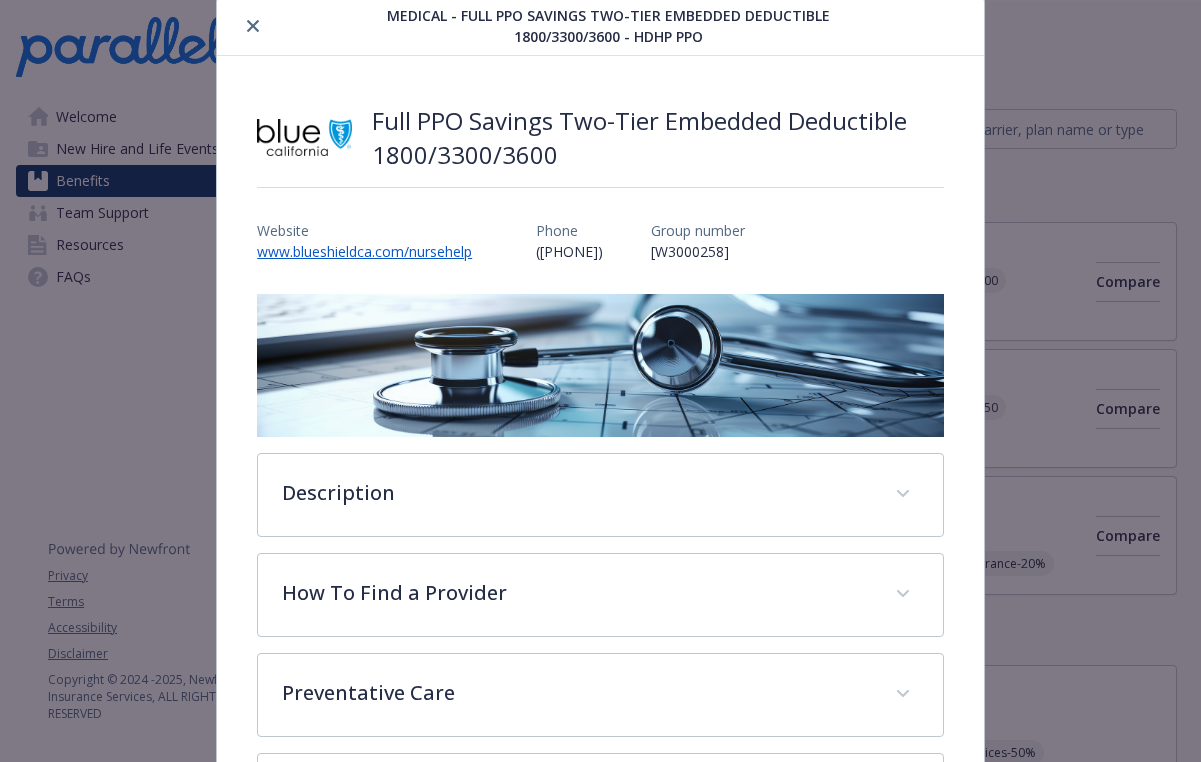scroll, scrollTop: 354, scrollLeft: 0, axis: vertical 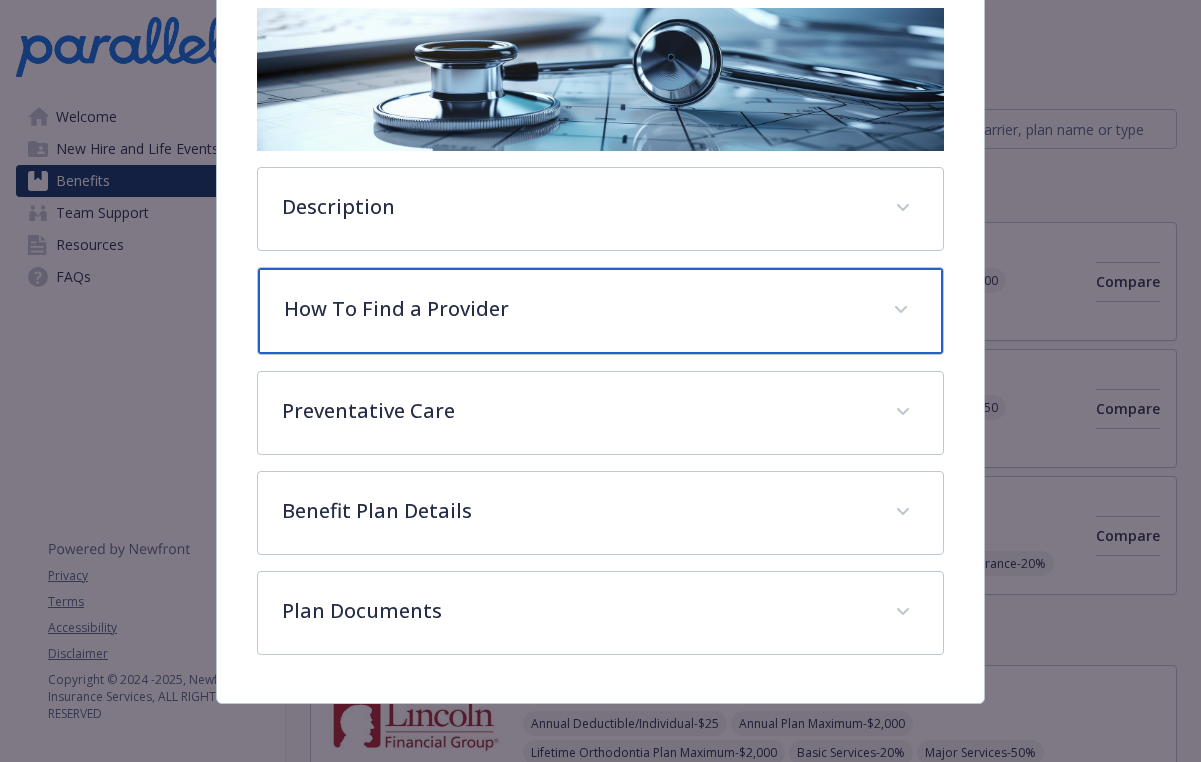 click on "How To Find a Provider" at bounding box center [576, 309] 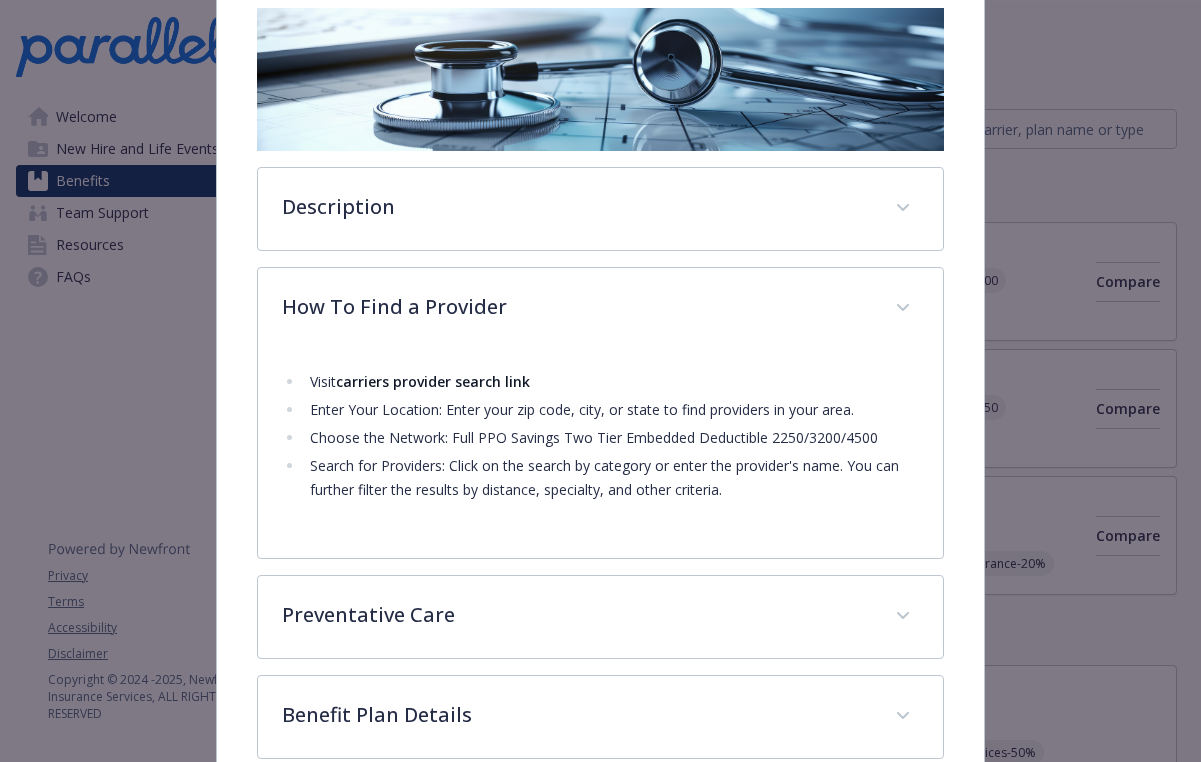 click on "Visit  carriers provider search link" at bounding box center (611, 382) 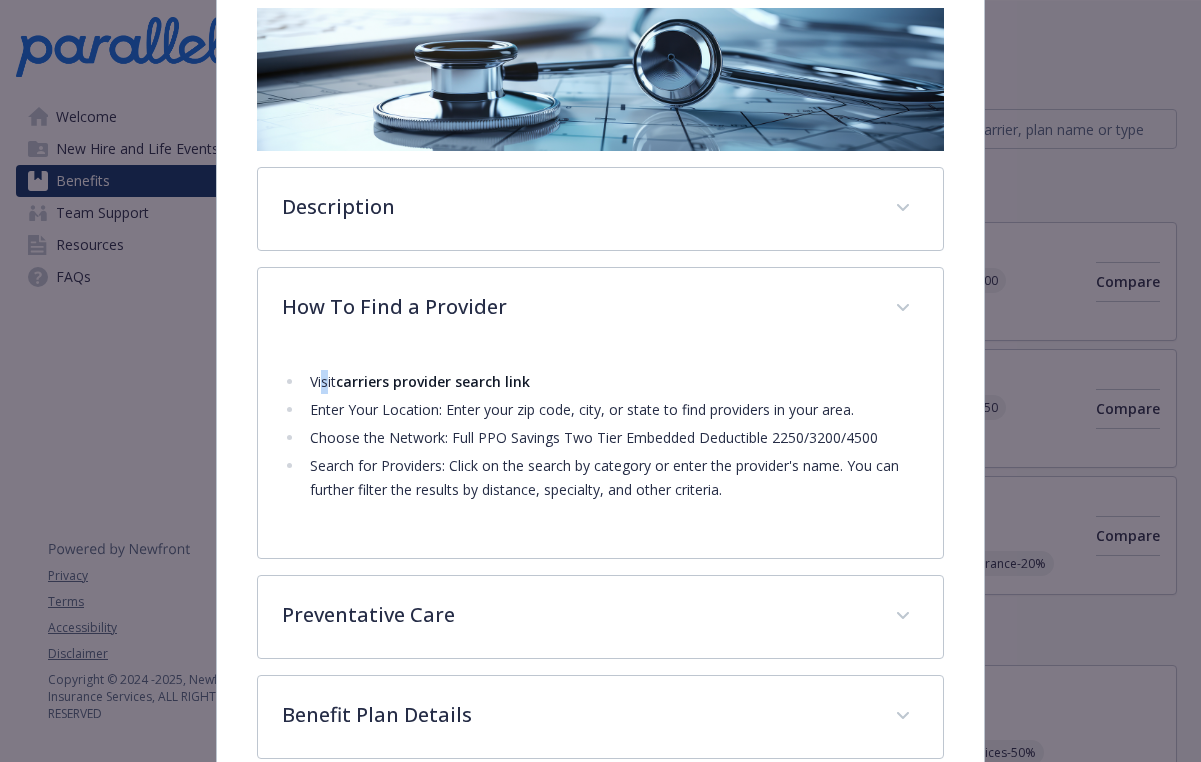 click on "Visit  carriers provider search link" at bounding box center (611, 382) 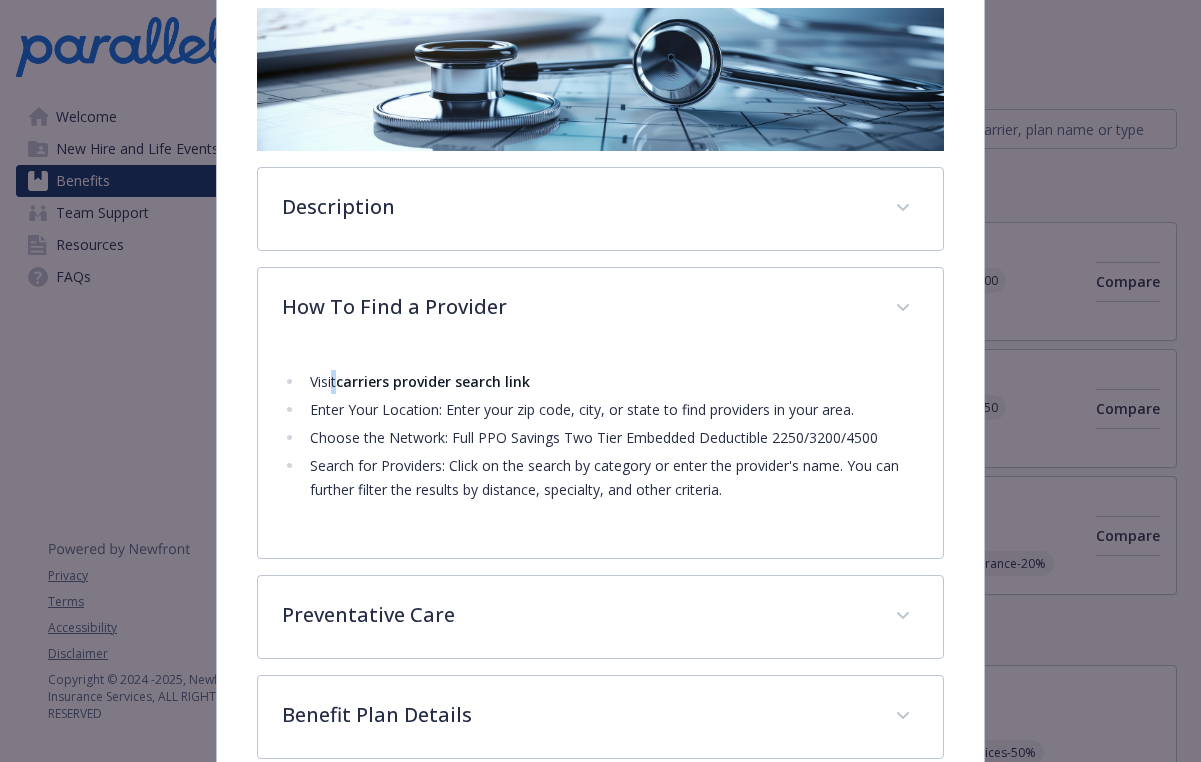 drag, startPoint x: 331, startPoint y: 382, endPoint x: 397, endPoint y: 388, distance: 66.27216 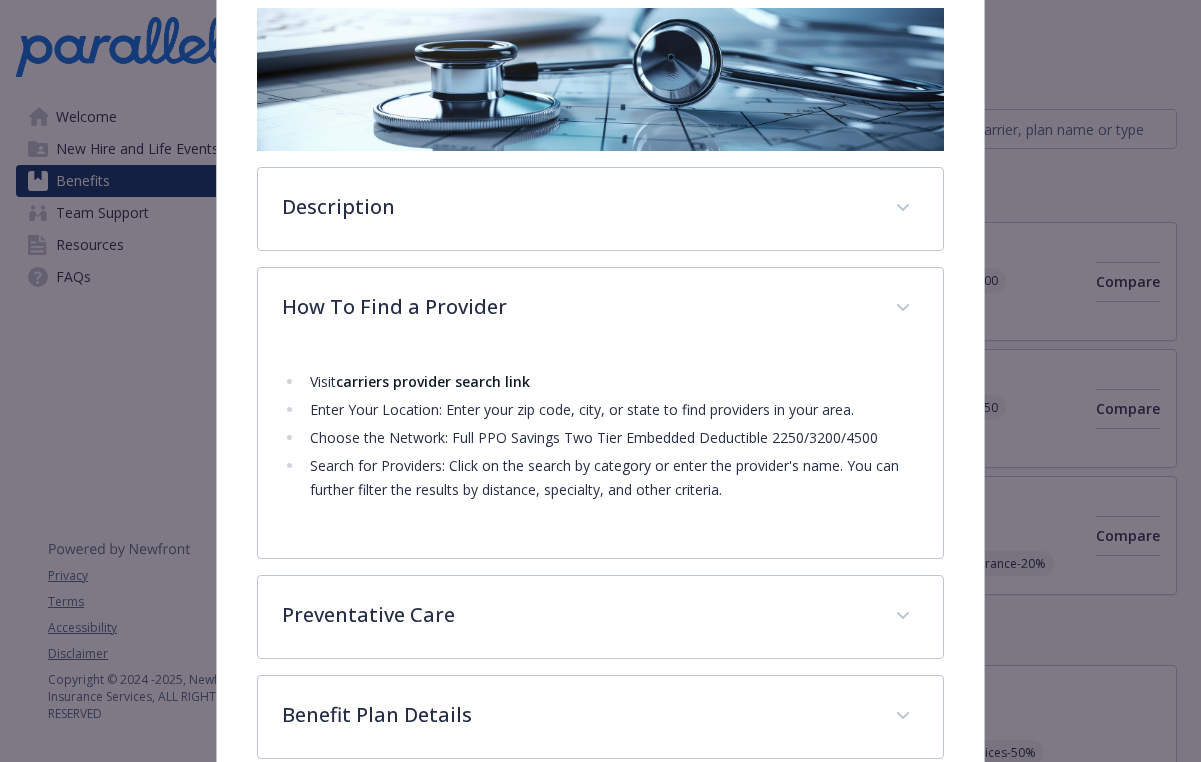 click on "carriers provider search link" at bounding box center (433, 381) 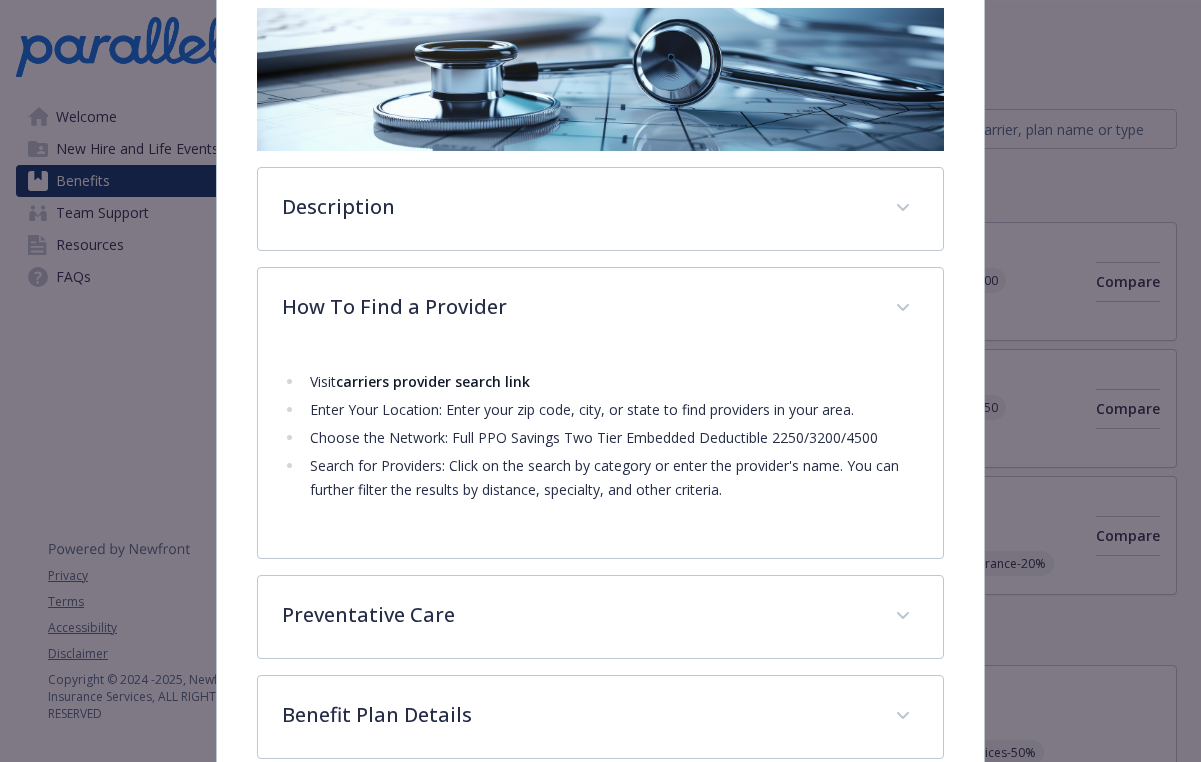 click on "Visit  carriers provider search link" at bounding box center (611, 382) 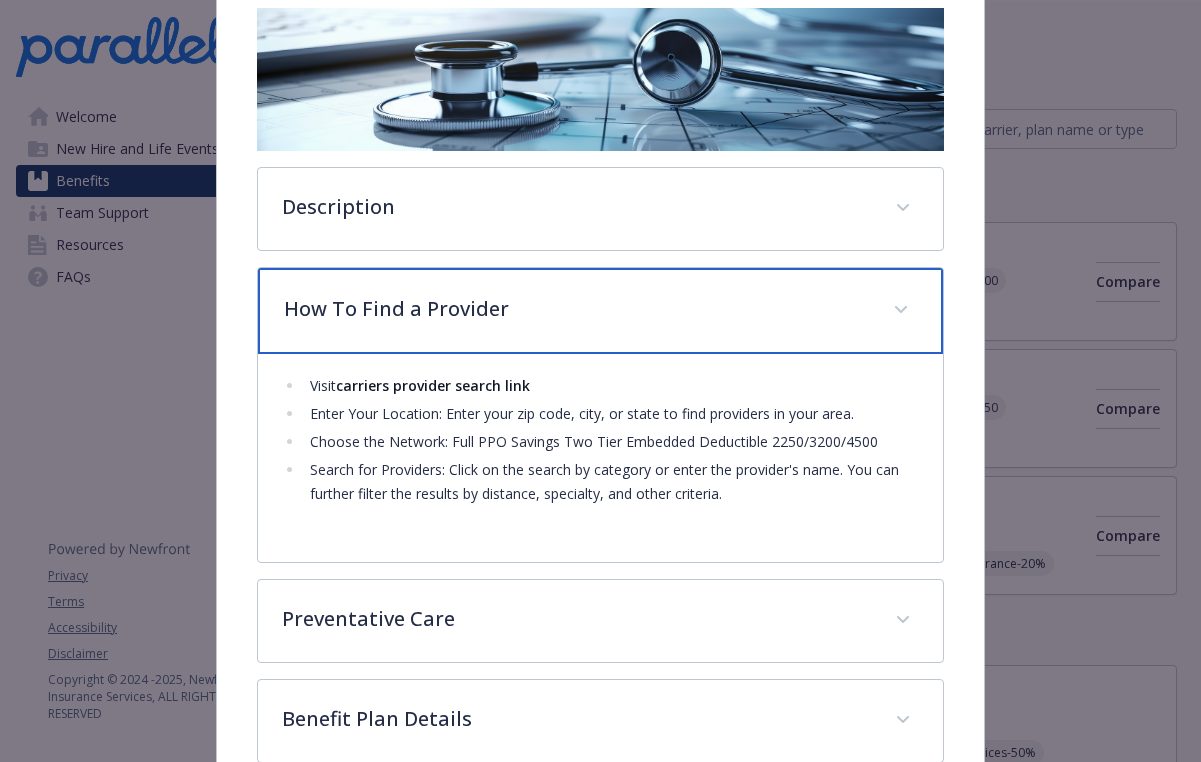click on "How To Find a Provider" at bounding box center (576, 309) 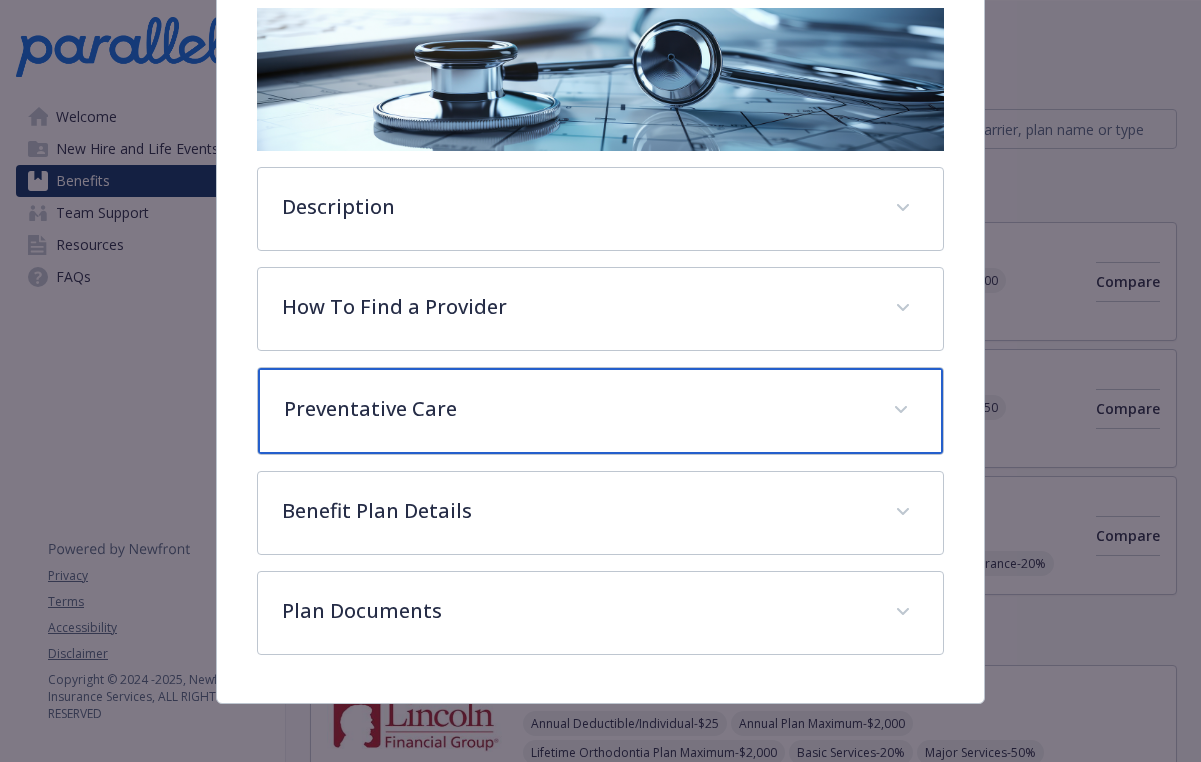 click on "Preventative Care" at bounding box center (600, 411) 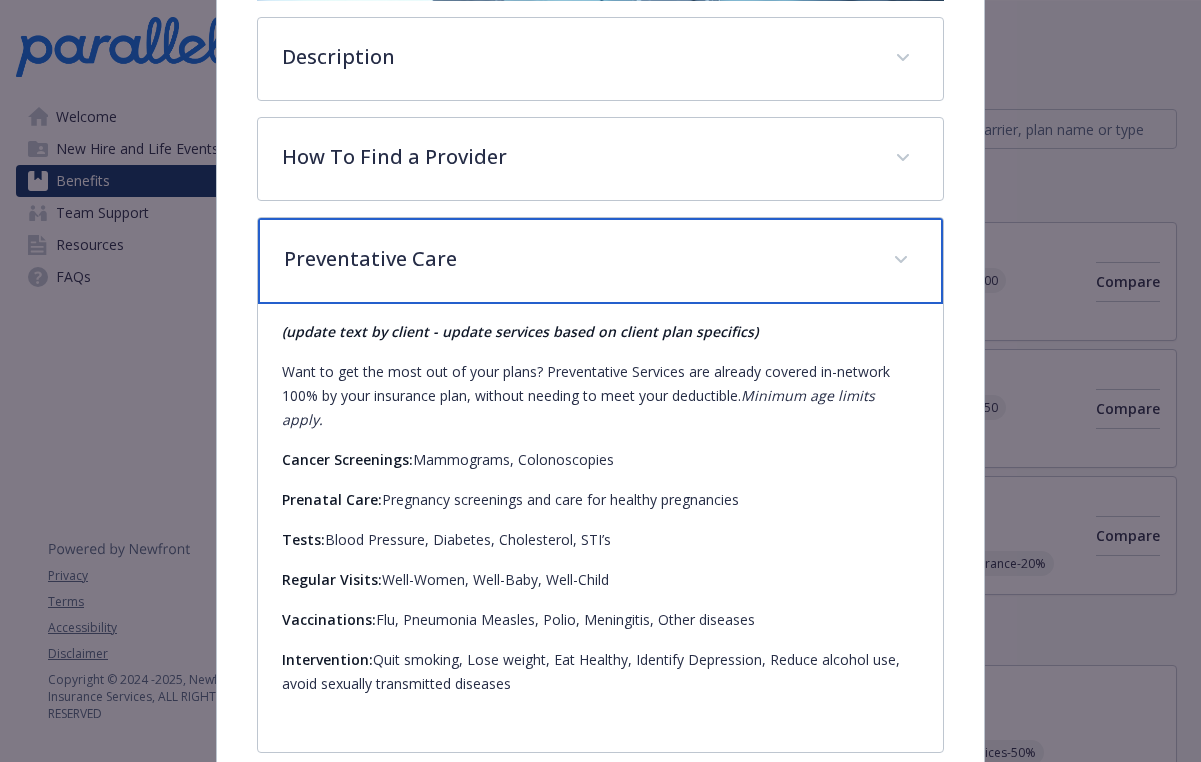 scroll, scrollTop: 806, scrollLeft: 0, axis: vertical 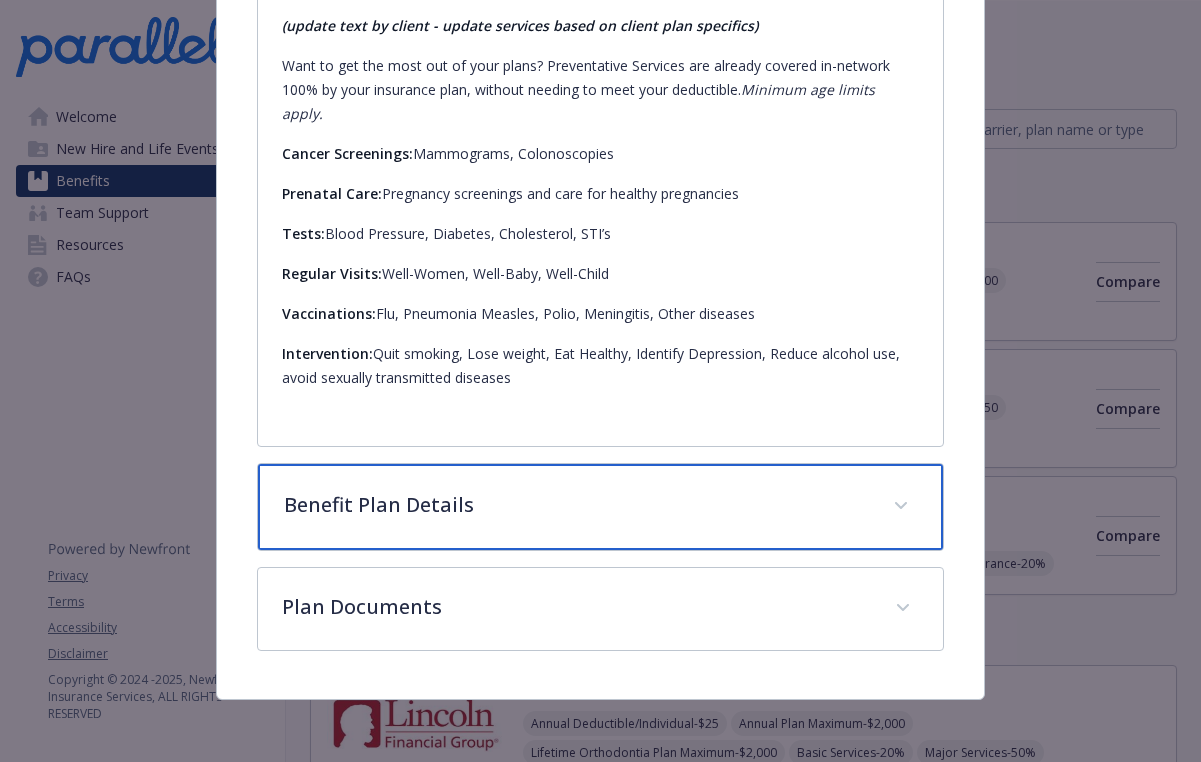 click on "Benefit Plan Details" at bounding box center (600, 507) 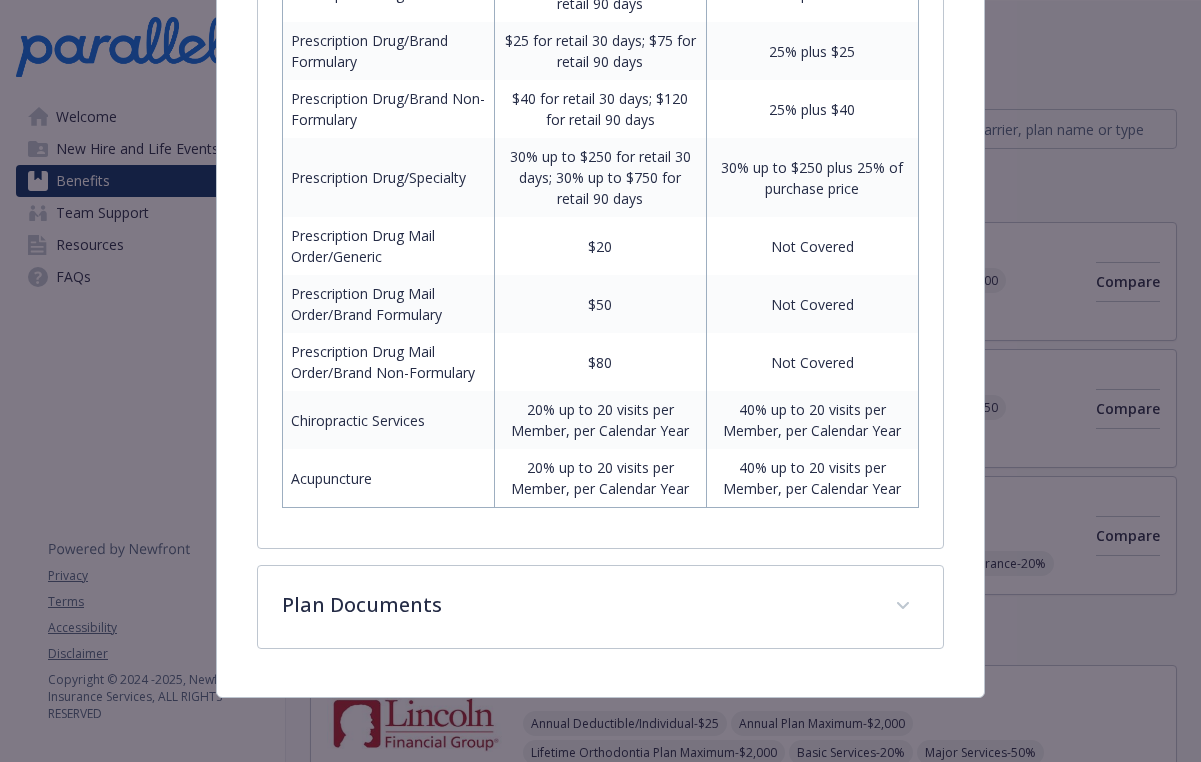 scroll, scrollTop: 2215, scrollLeft: 0, axis: vertical 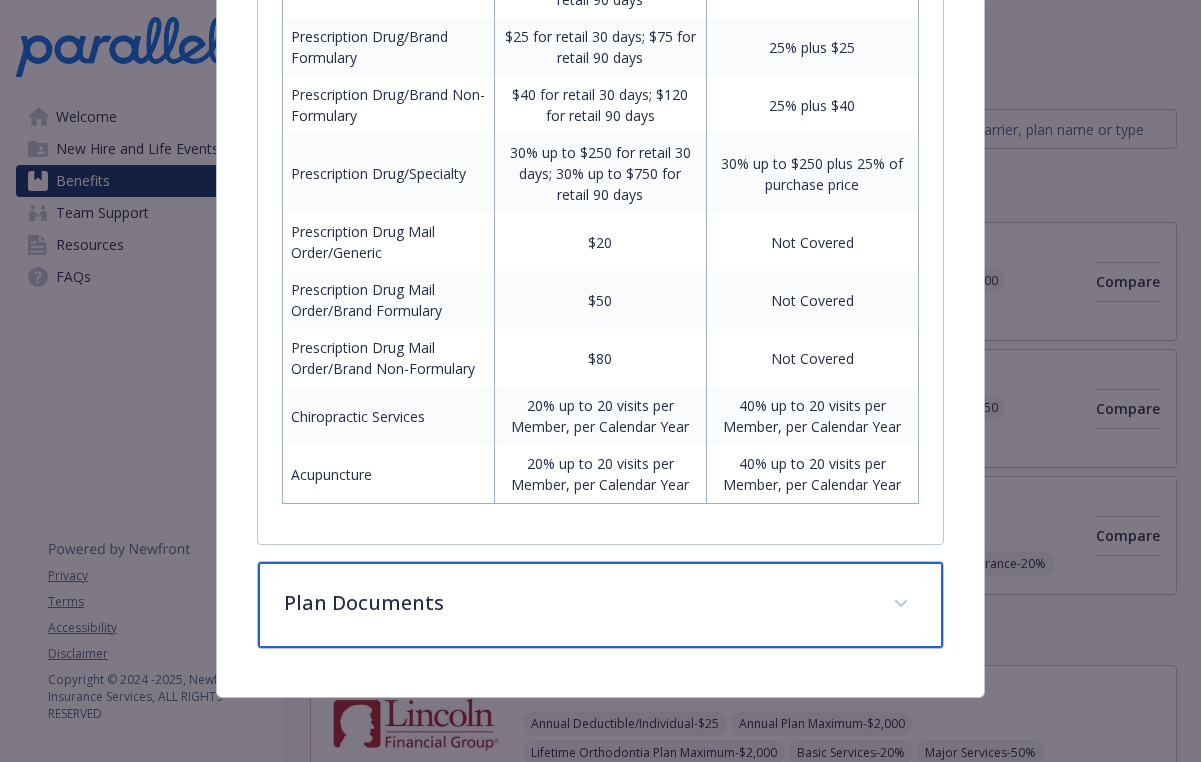 click on "Plan Documents" at bounding box center [576, 603] 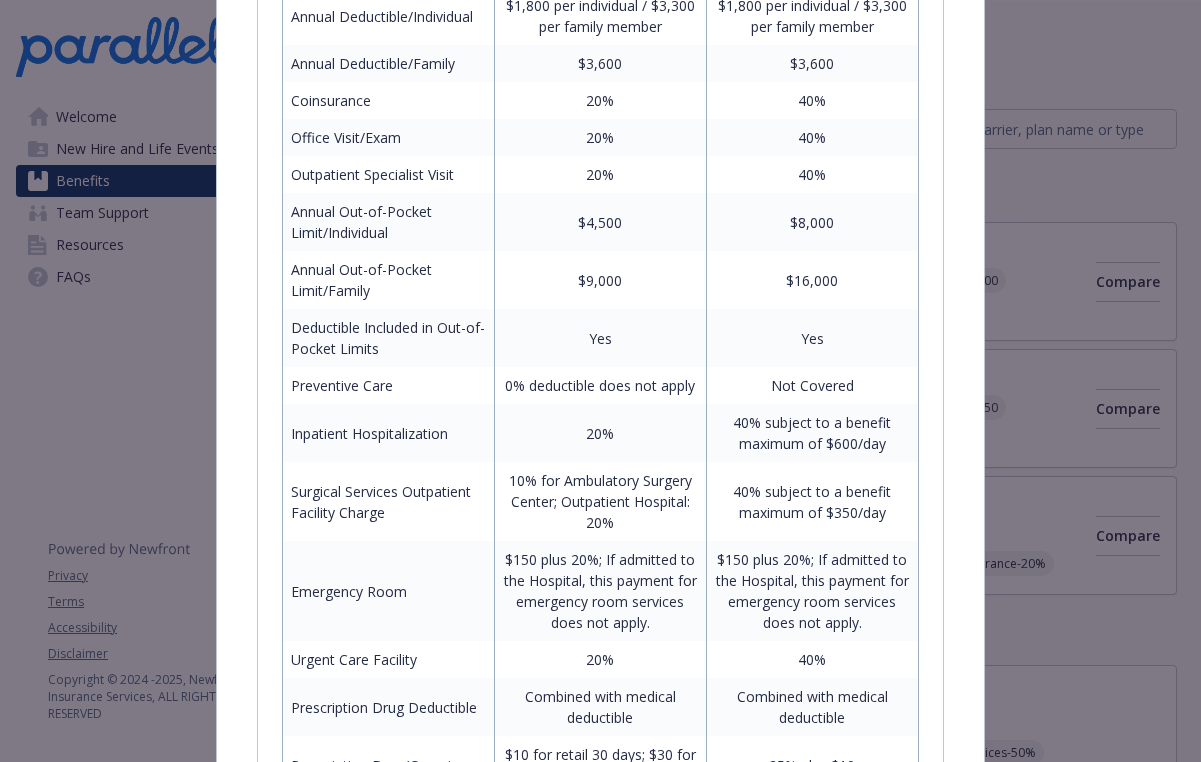 scroll, scrollTop: 0, scrollLeft: 0, axis: both 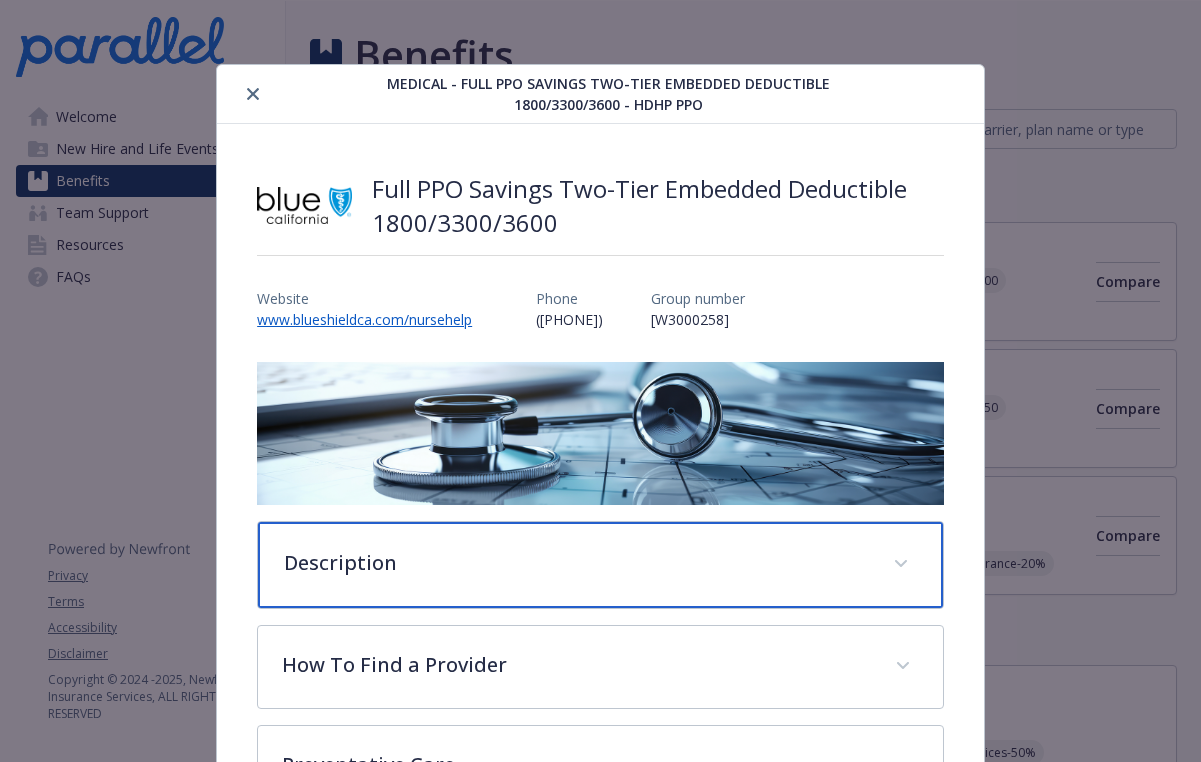 click on "Description" at bounding box center (576, 563) 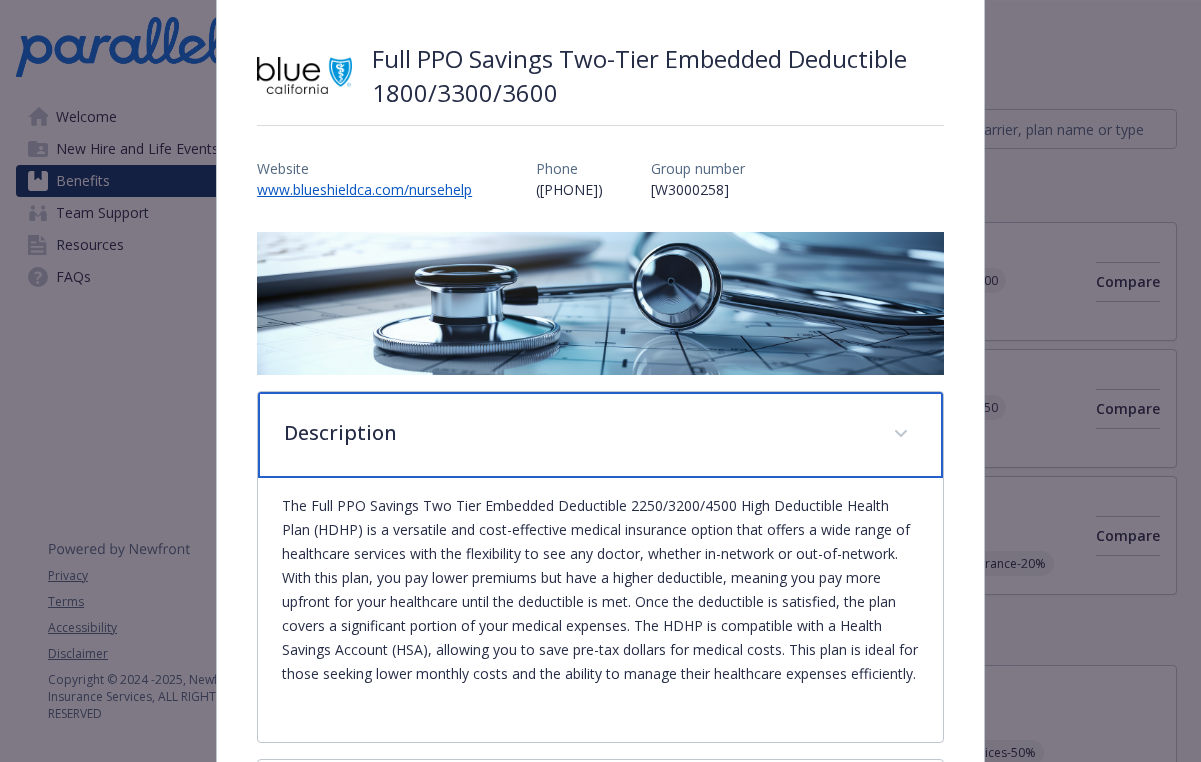 scroll, scrollTop: 132, scrollLeft: 0, axis: vertical 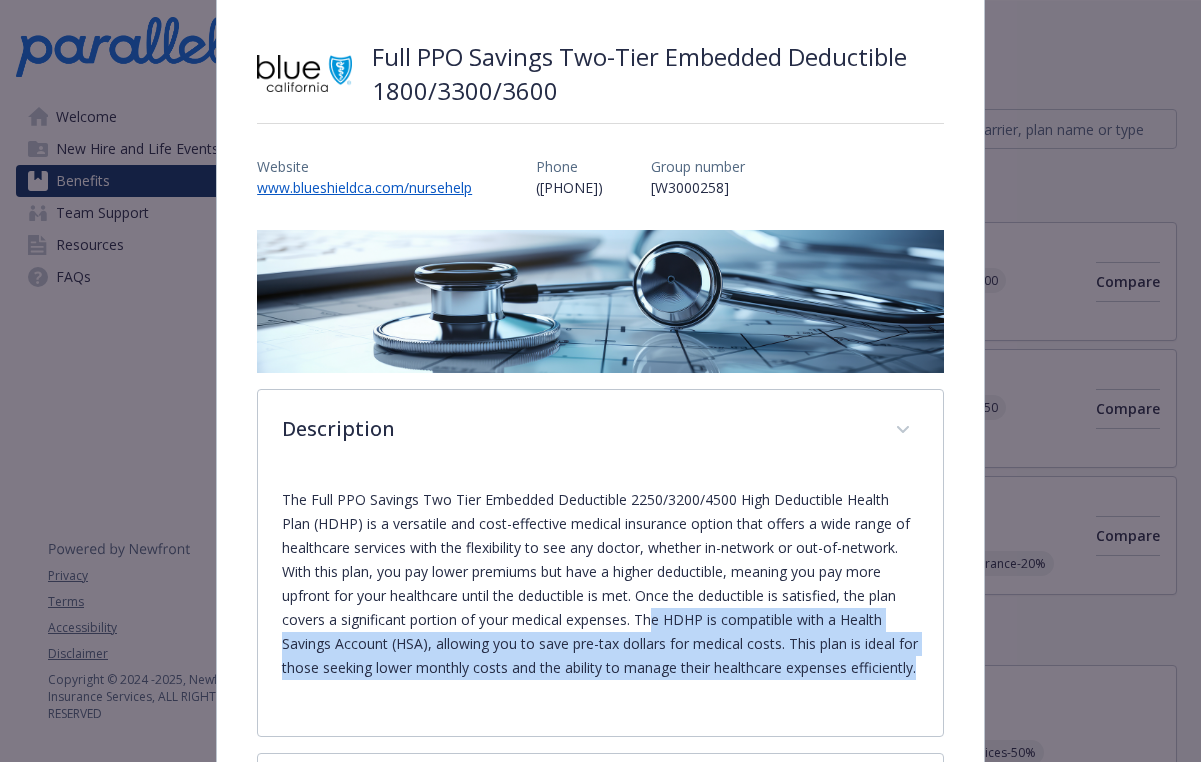 drag, startPoint x: 651, startPoint y: 622, endPoint x: 500, endPoint y: 685, distance: 163.6154 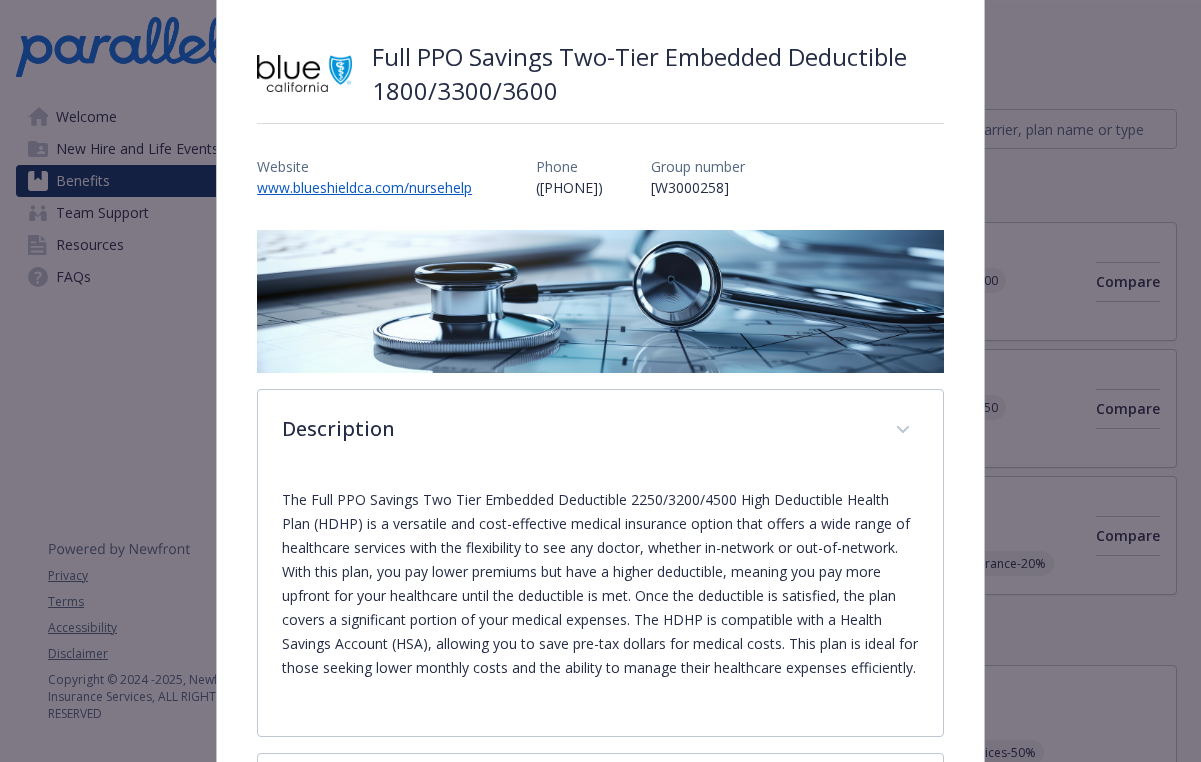 click on "The Full PPO Savings Two Tier Embedded Deductible 2250/3200/4500 High Deductible Health Plan (HDHP) is a versatile and cost-effective medical insurance option that offers a wide range of healthcare services with the flexibility to see any doctor, whether in-network or out-of-network. With this plan, you pay lower premiums but have a higher deductible, meaning you pay more upfront for your healthcare until the deductible is met. Once the deductible is satisfied, the plan covers a significant portion of your medical expenses. The HDHP is compatible with a Health Savings Account (HSA), allowing you to save pre-tax dollars for medical costs. This plan is ideal for those seeking lower monthly costs and the ability to manage their healthcare expenses efficiently." at bounding box center (600, 584) 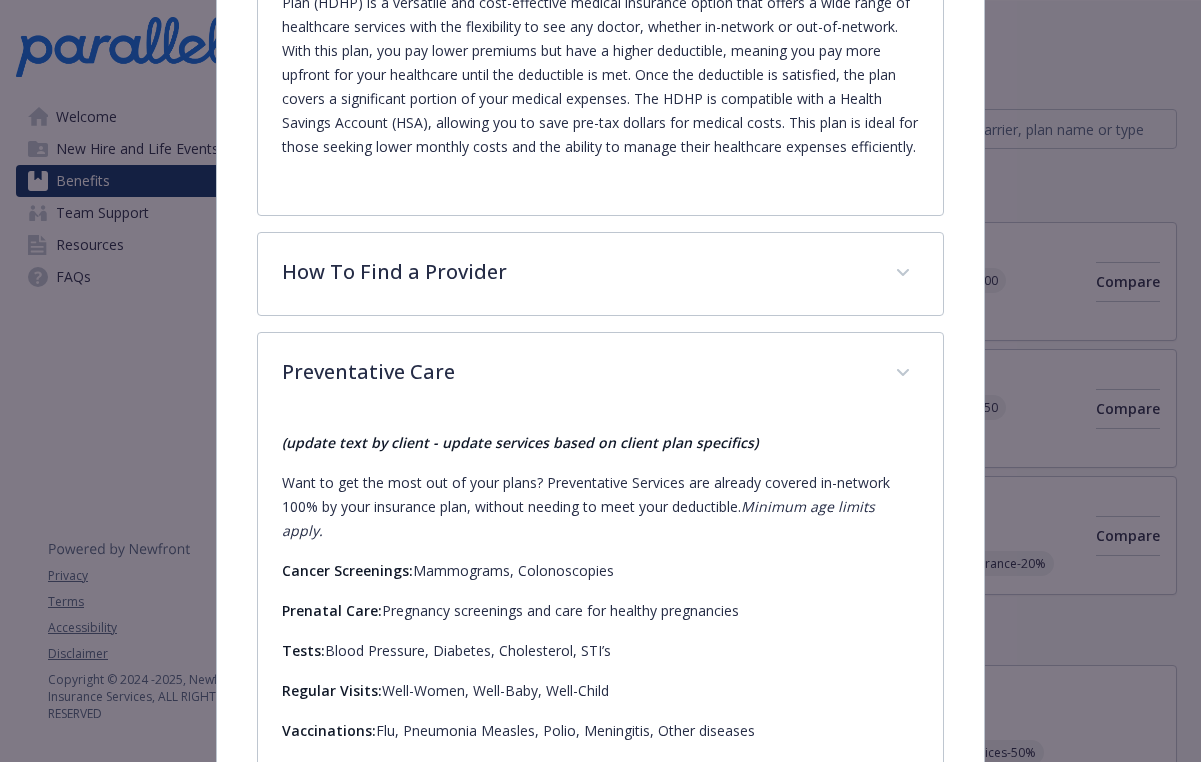 scroll, scrollTop: 700, scrollLeft: 0, axis: vertical 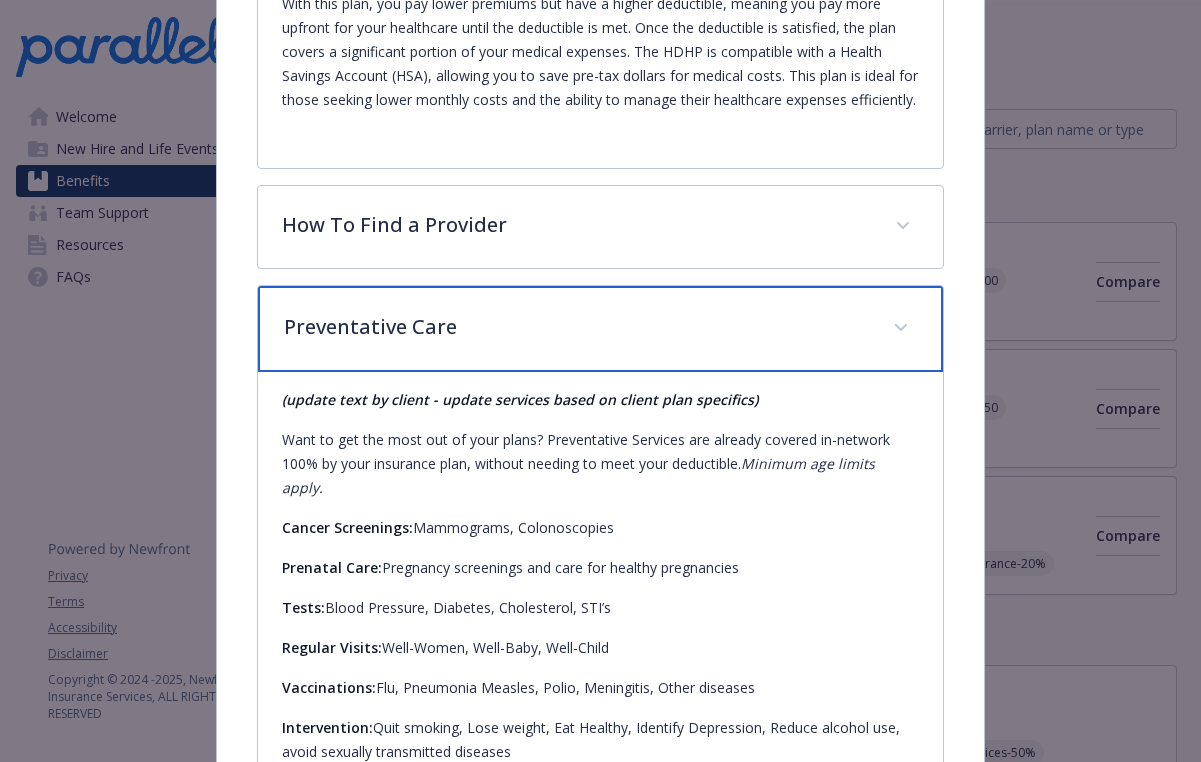click on "Preventative Care" at bounding box center (576, 327) 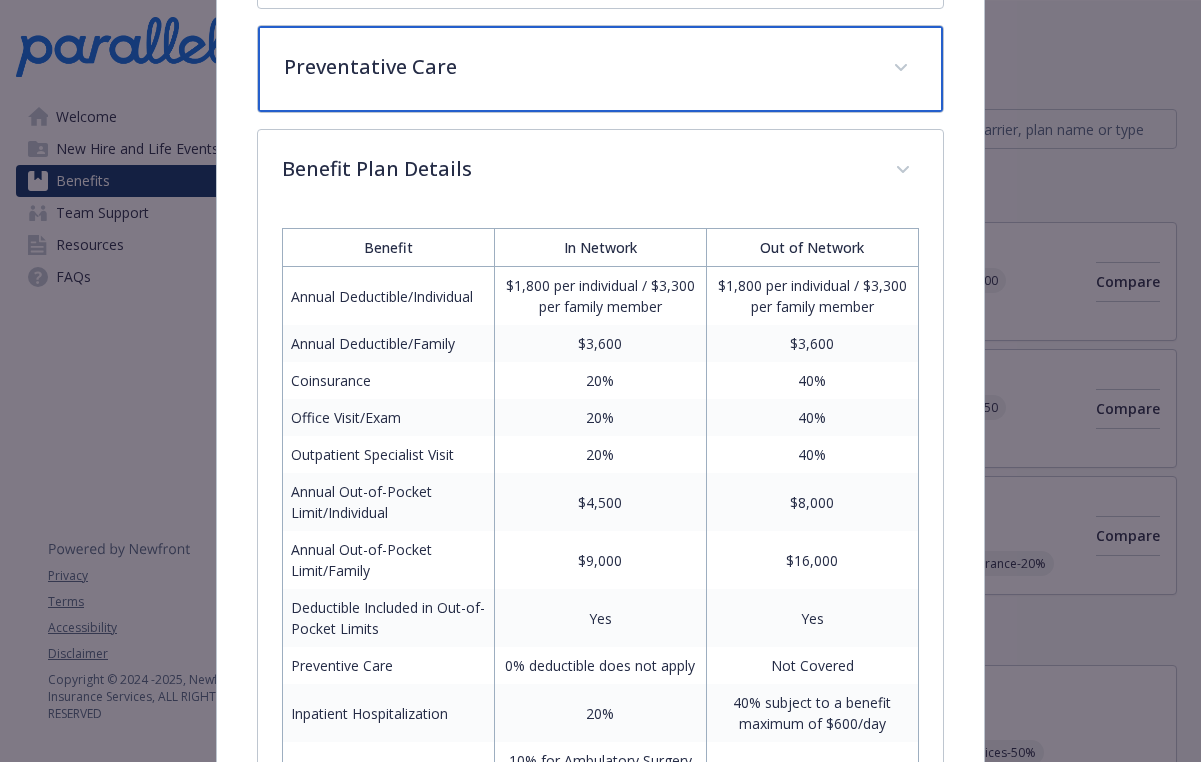 scroll, scrollTop: 979, scrollLeft: 0, axis: vertical 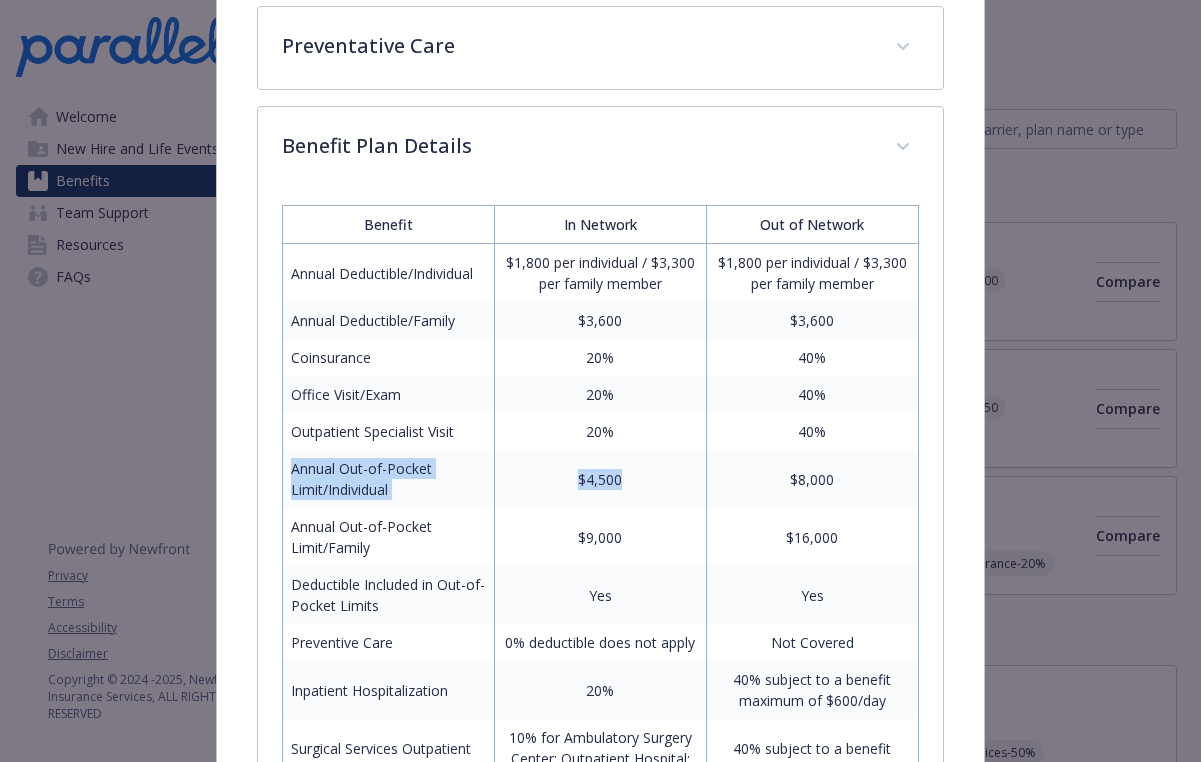 drag, startPoint x: 292, startPoint y: 495, endPoint x: 649, endPoint y: 505, distance: 357.14 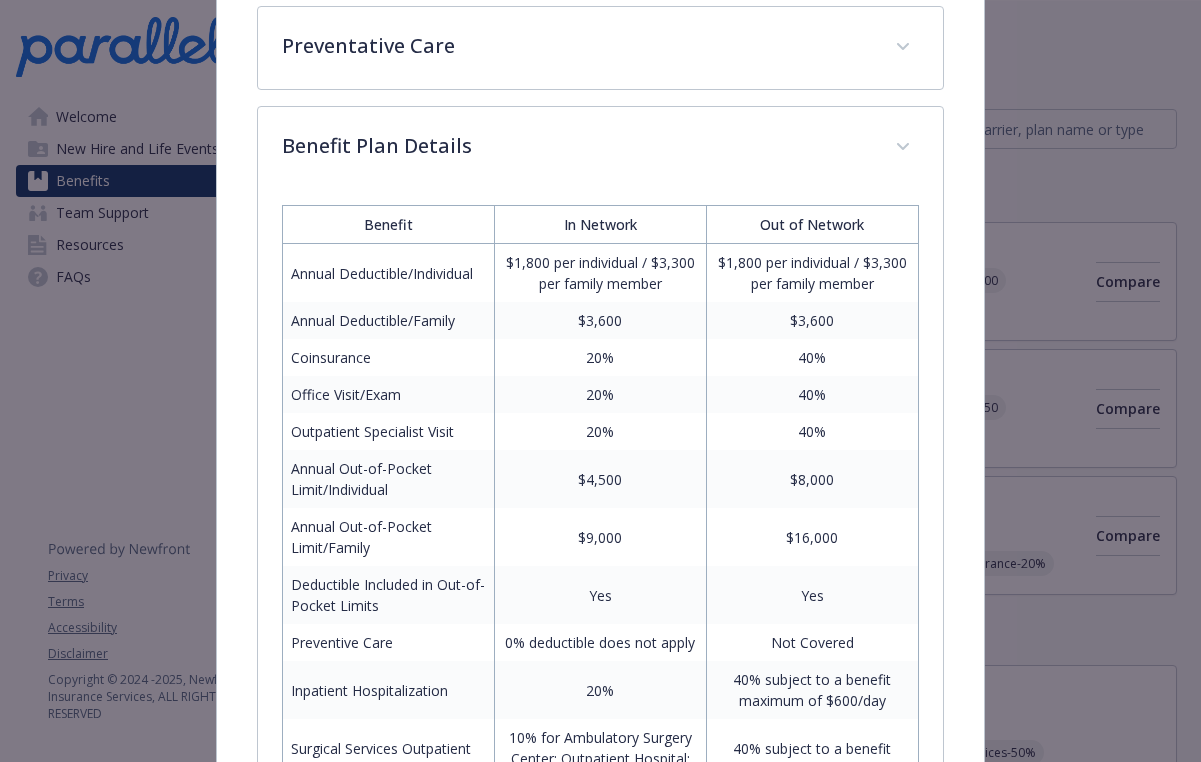 click on "$4,500" at bounding box center (601, 479) 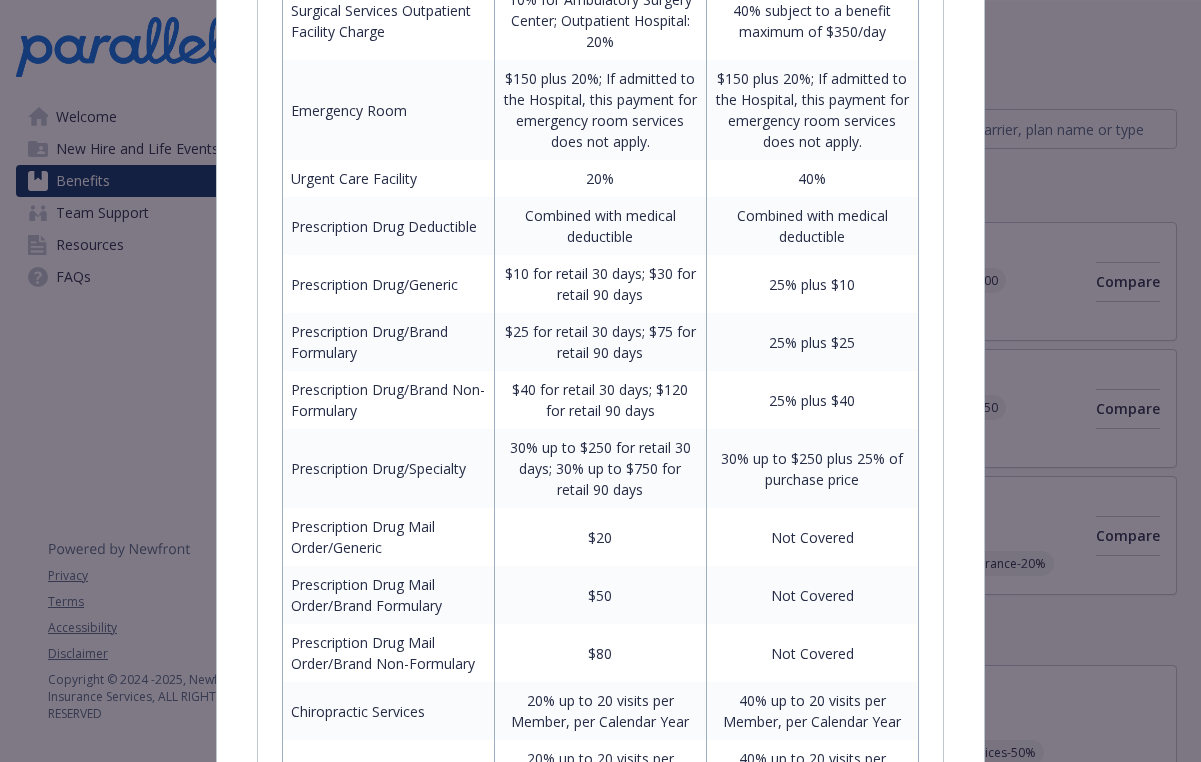 scroll, scrollTop: 1811, scrollLeft: 0, axis: vertical 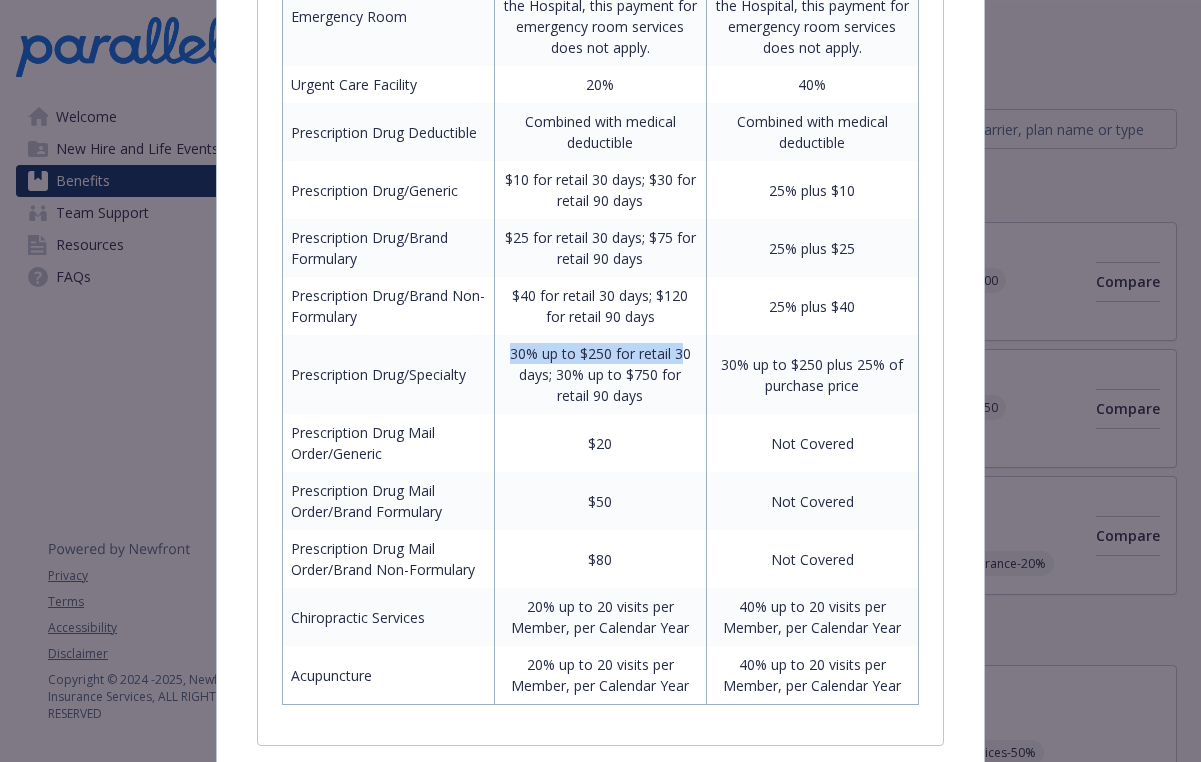drag, startPoint x: 504, startPoint y: 388, endPoint x: 678, endPoint y: 410, distance: 175.38528 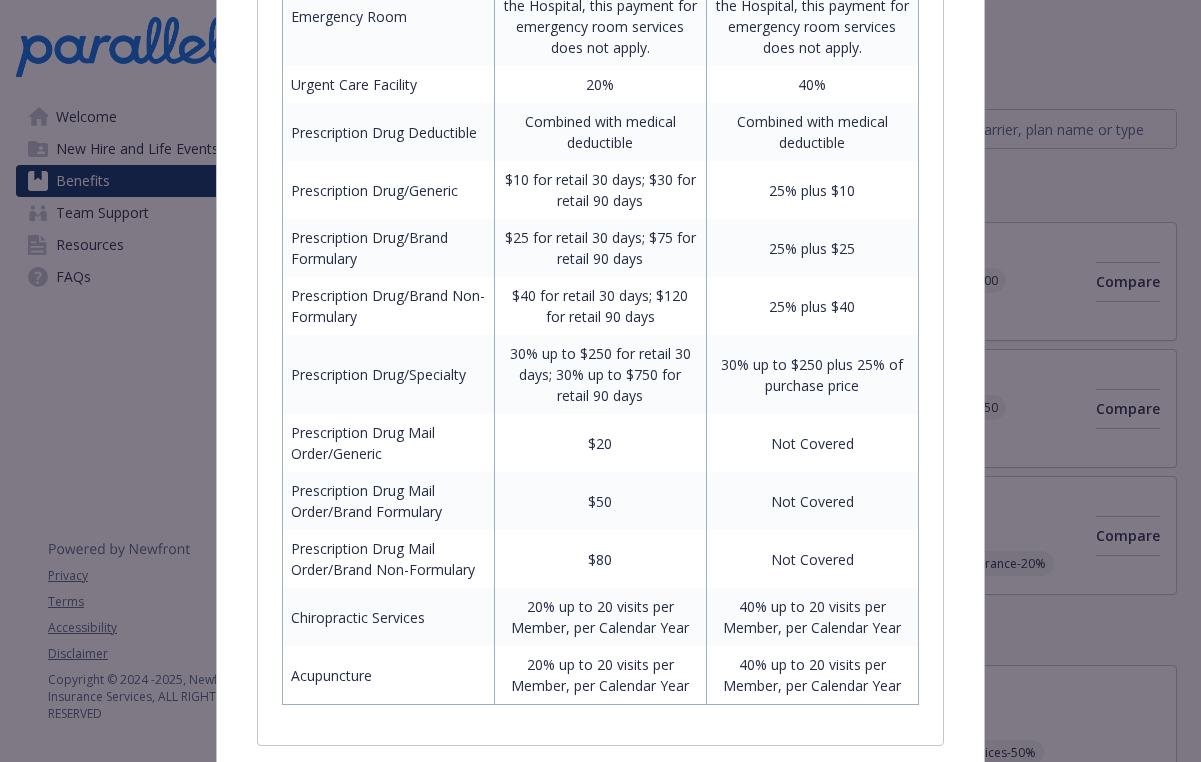 click on "30% up to $250 for retail 30 days; 30% up to $750 for retail 90 days" at bounding box center (601, 374) 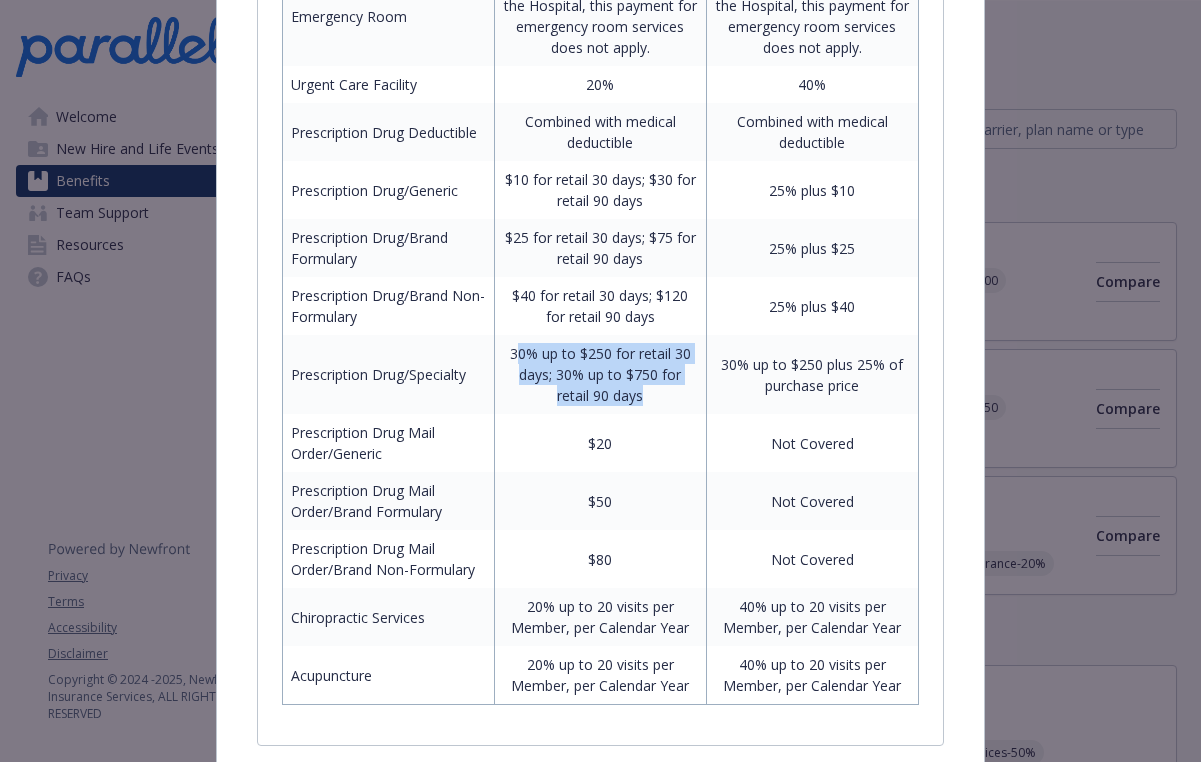 drag, startPoint x: 632, startPoint y: 450, endPoint x: 508, endPoint y: 396, distance: 135.24792 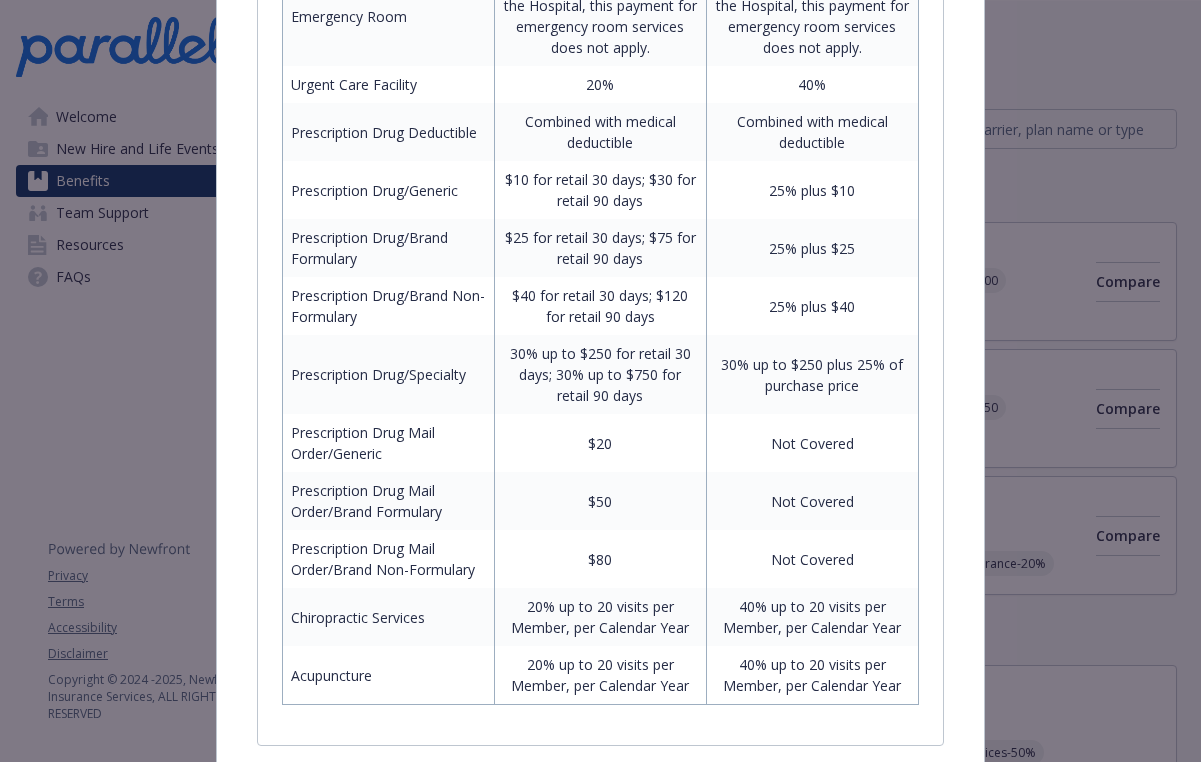 click on "$20" at bounding box center [601, 443] 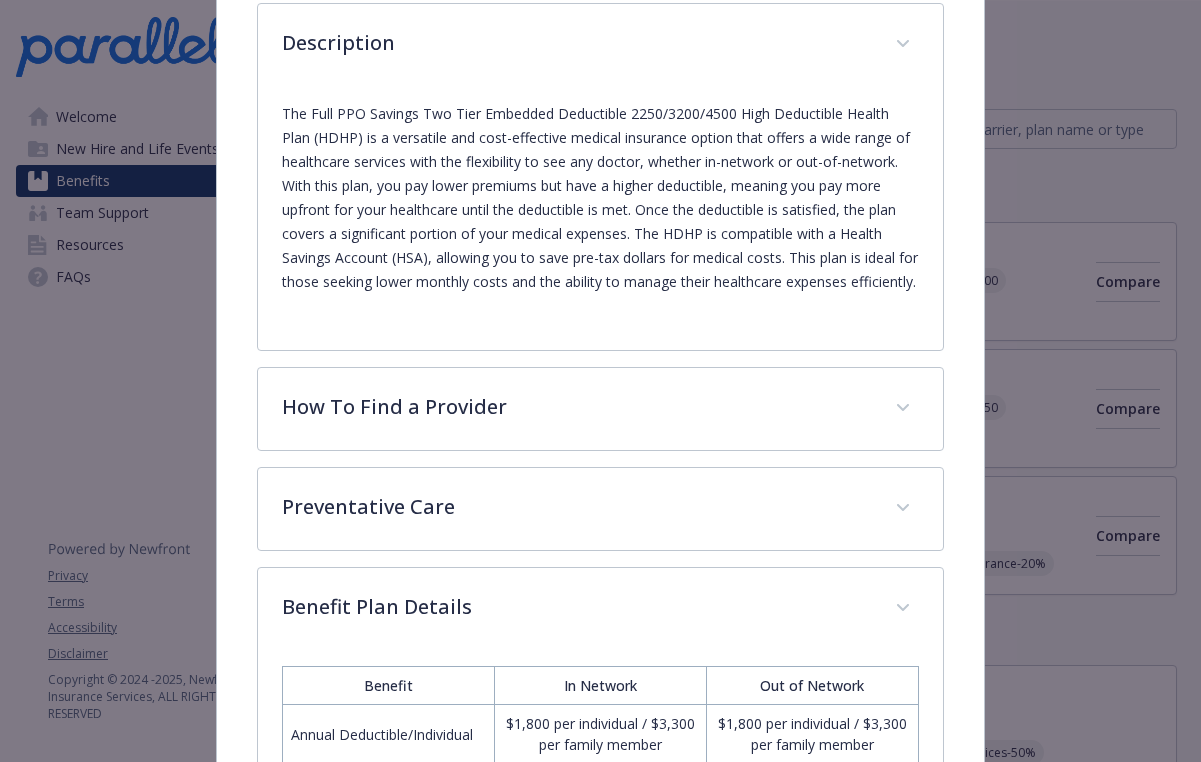 scroll, scrollTop: 0, scrollLeft: 0, axis: both 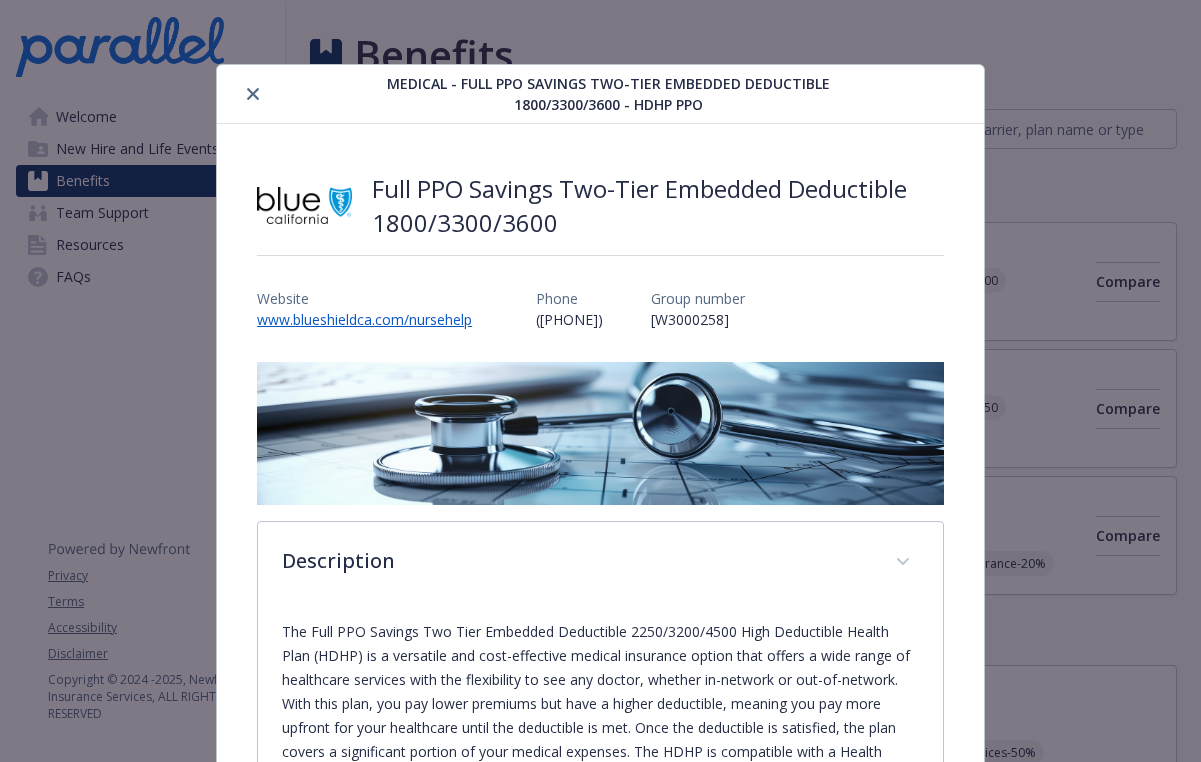 click 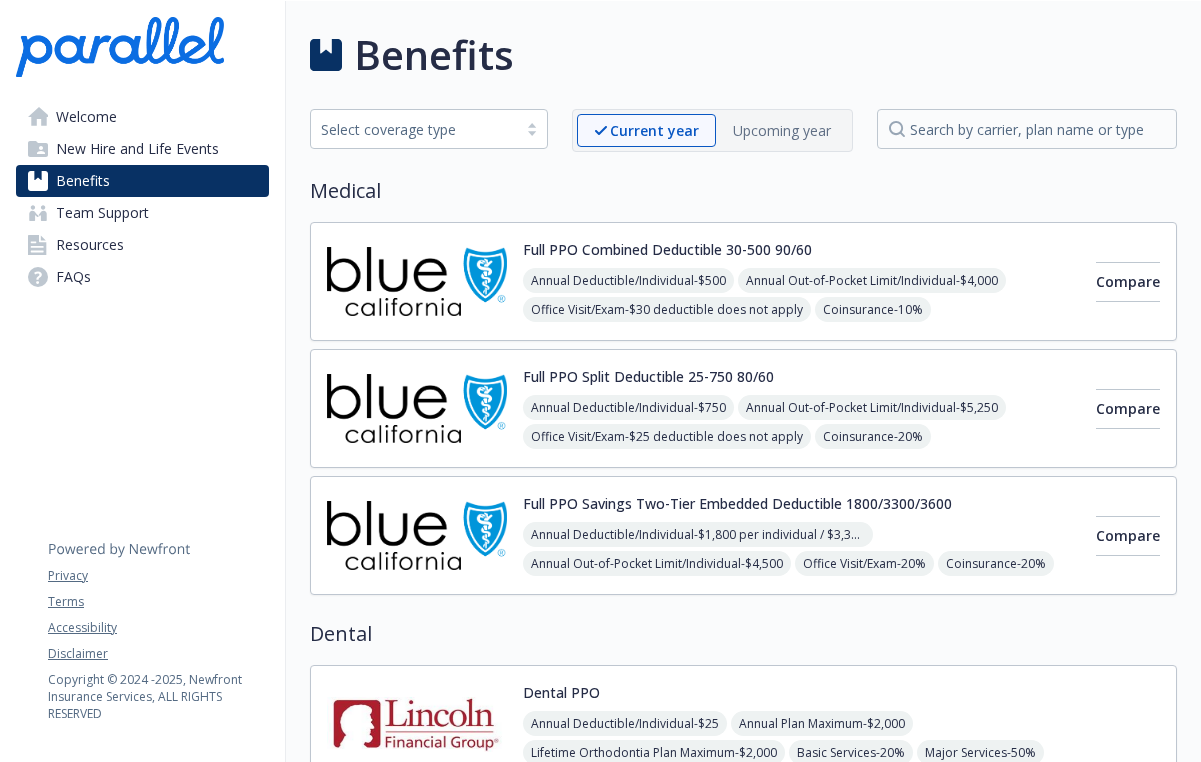 click on "Dental" at bounding box center (743, 634) 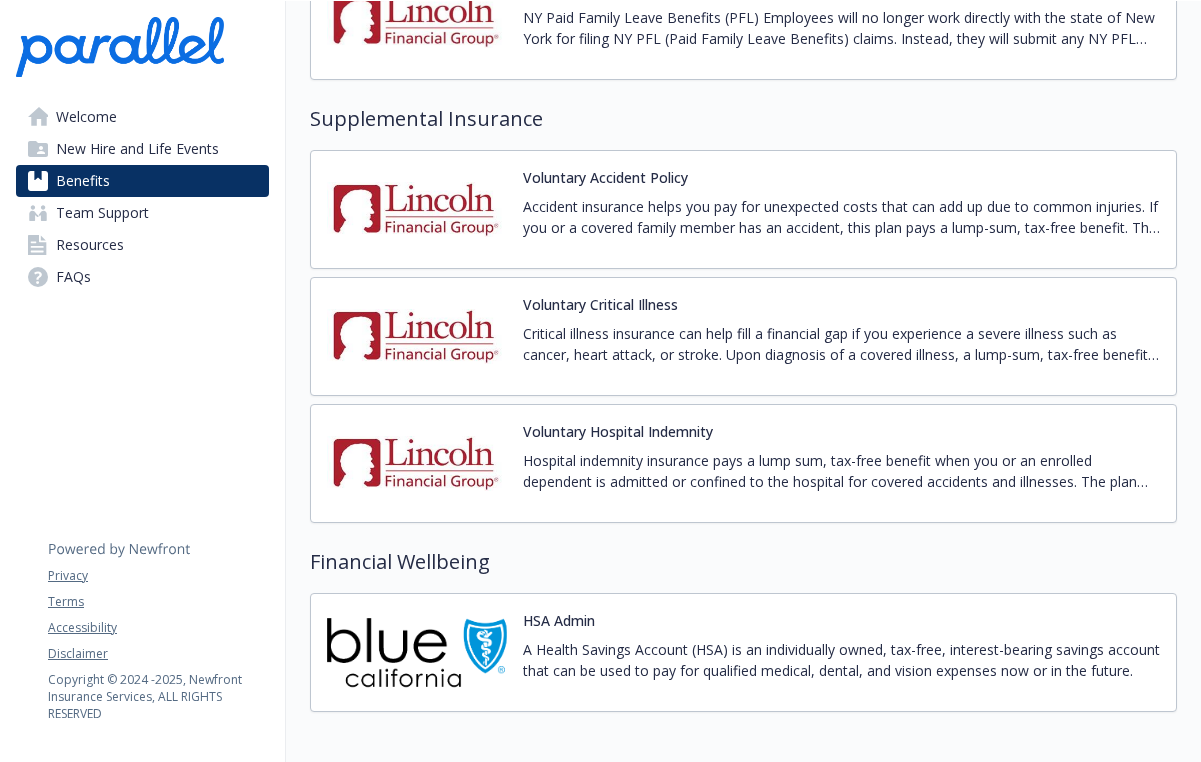 scroll, scrollTop: 2139, scrollLeft: 0, axis: vertical 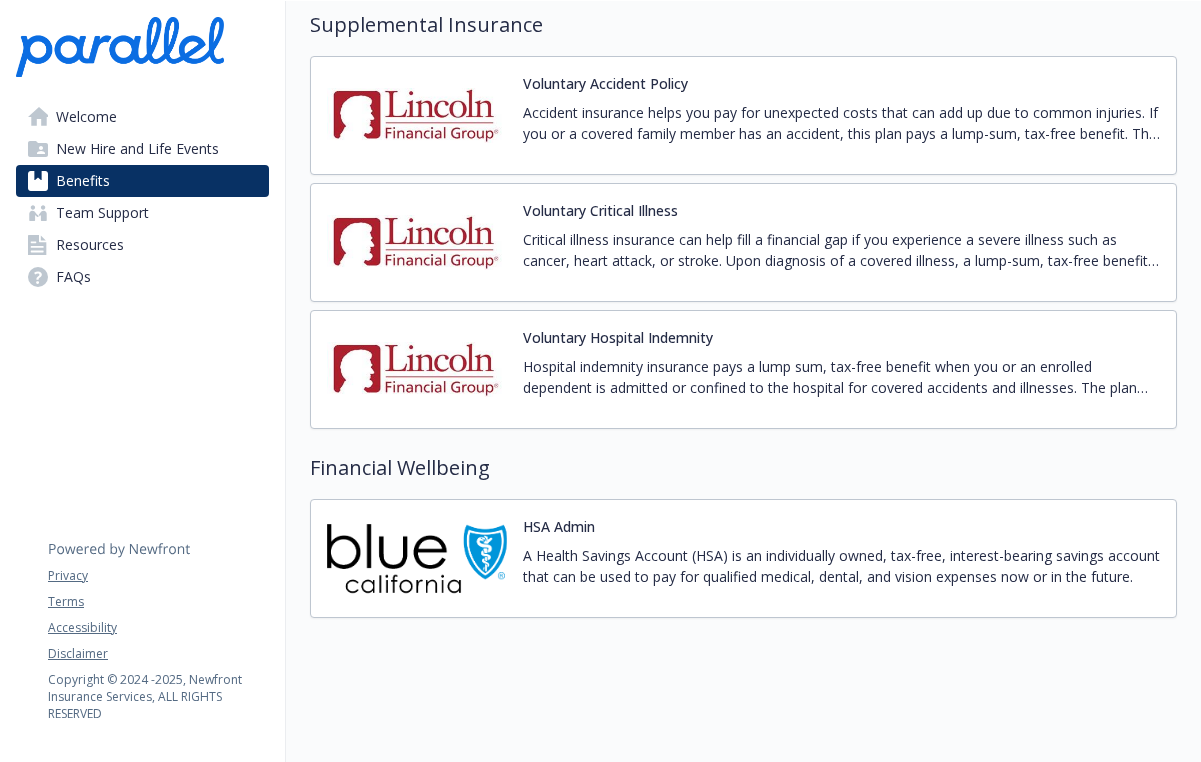 click at bounding box center (417, 558) 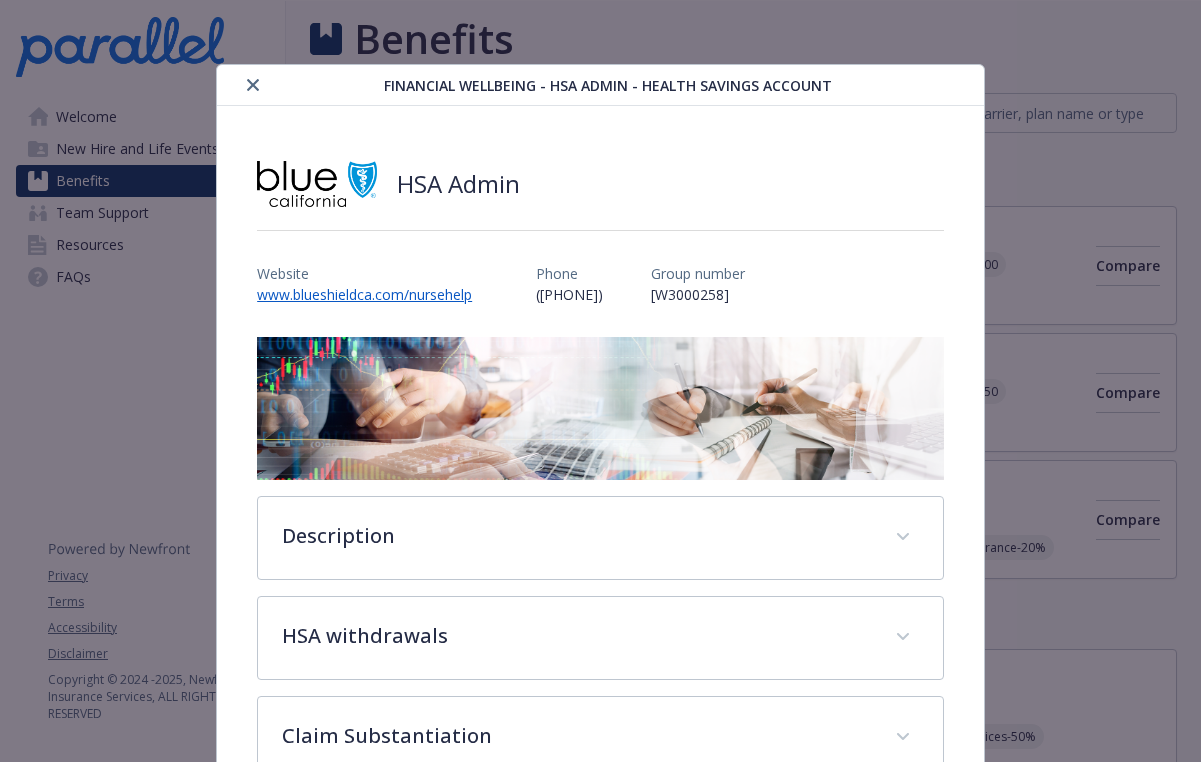 scroll, scrollTop: 2139, scrollLeft: 0, axis: vertical 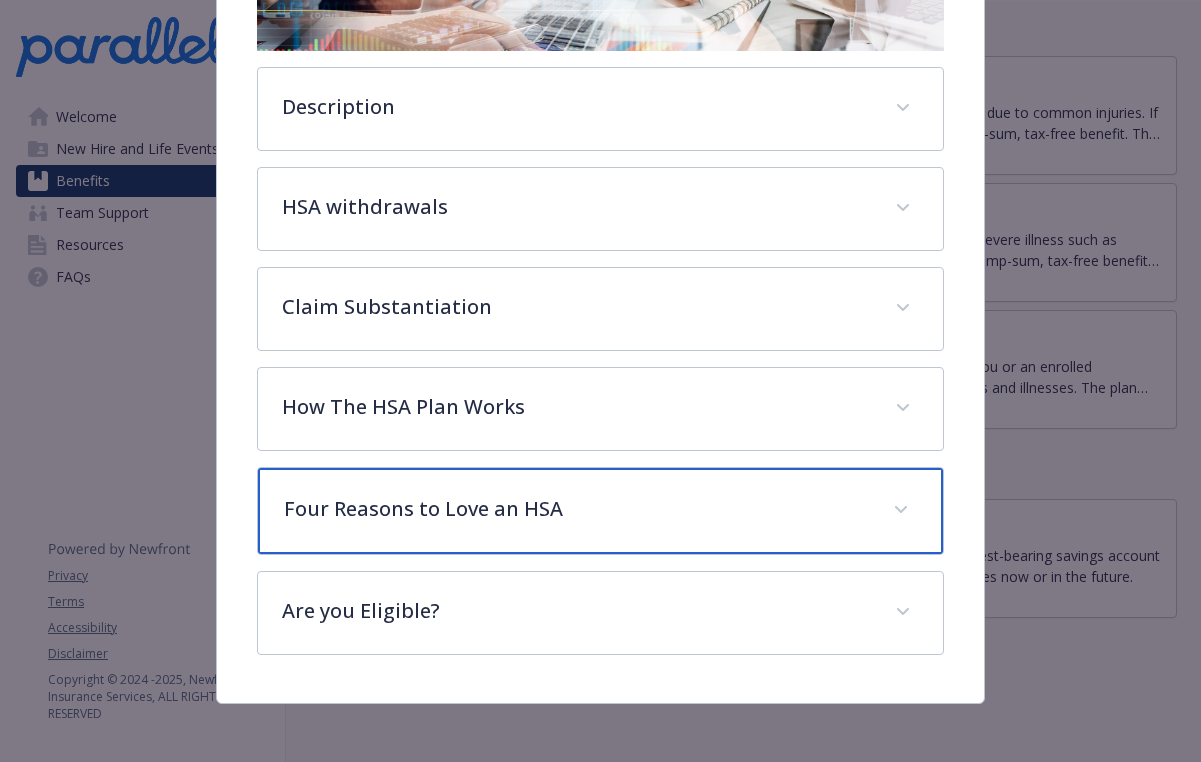 click on "Four Reasons to Love an HSA" at bounding box center (576, 509) 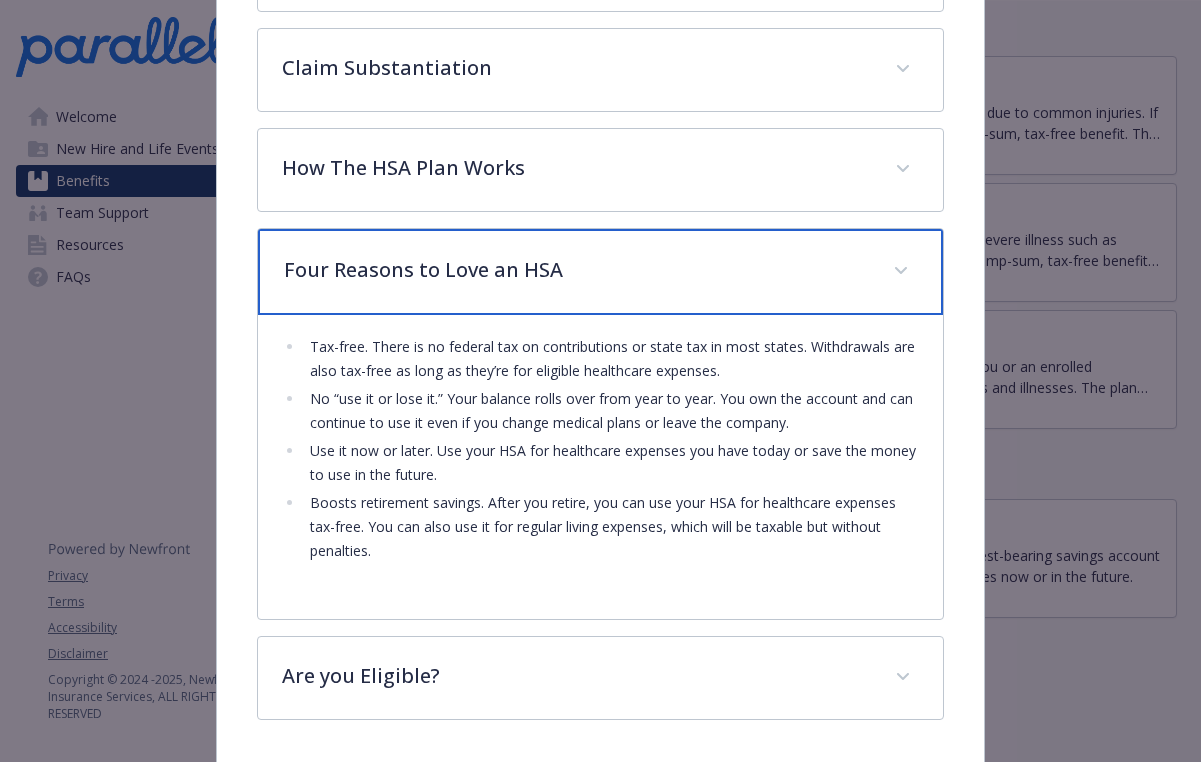 scroll, scrollTop: 737, scrollLeft: 0, axis: vertical 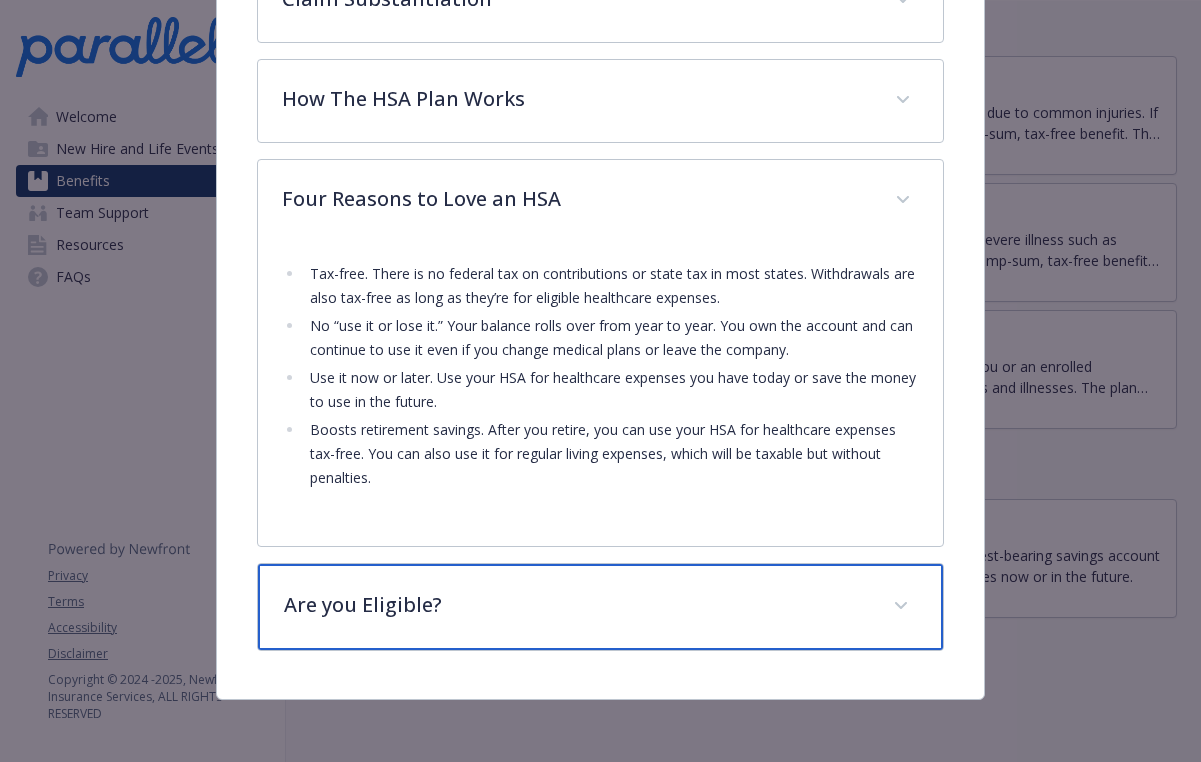 click on "Are you Eligible?" at bounding box center (576, 605) 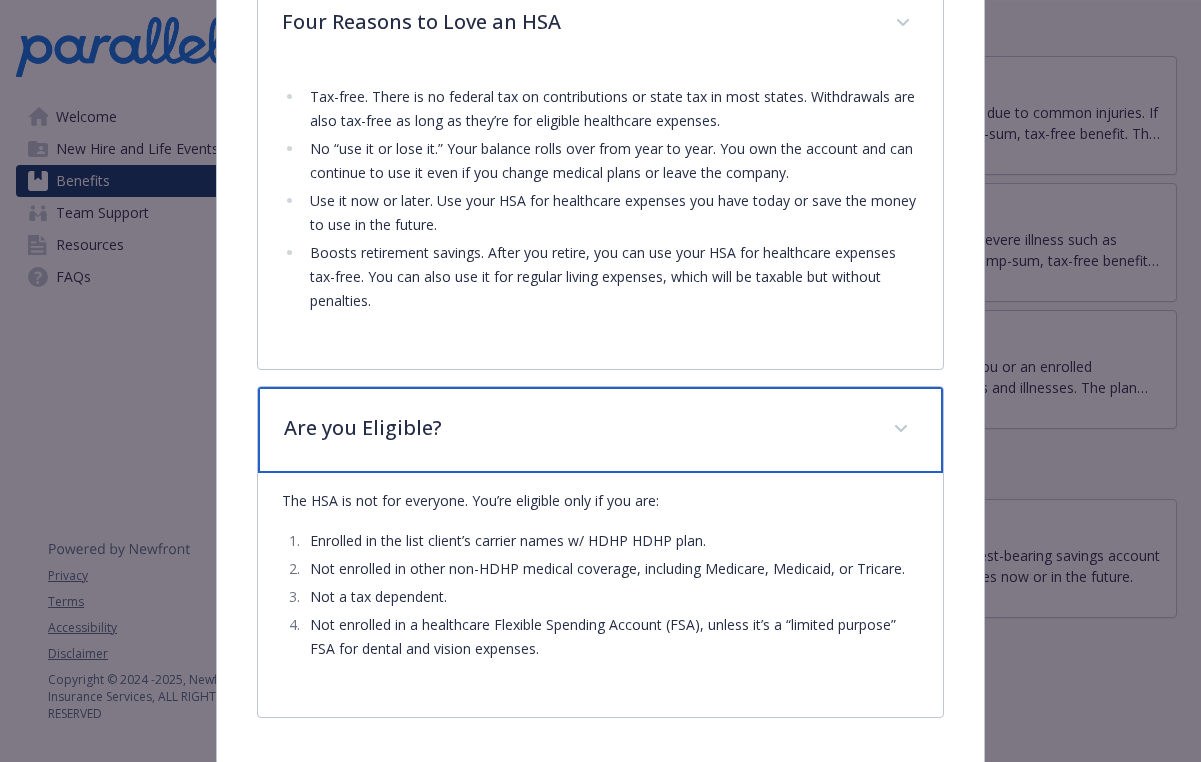 scroll, scrollTop: 919, scrollLeft: 0, axis: vertical 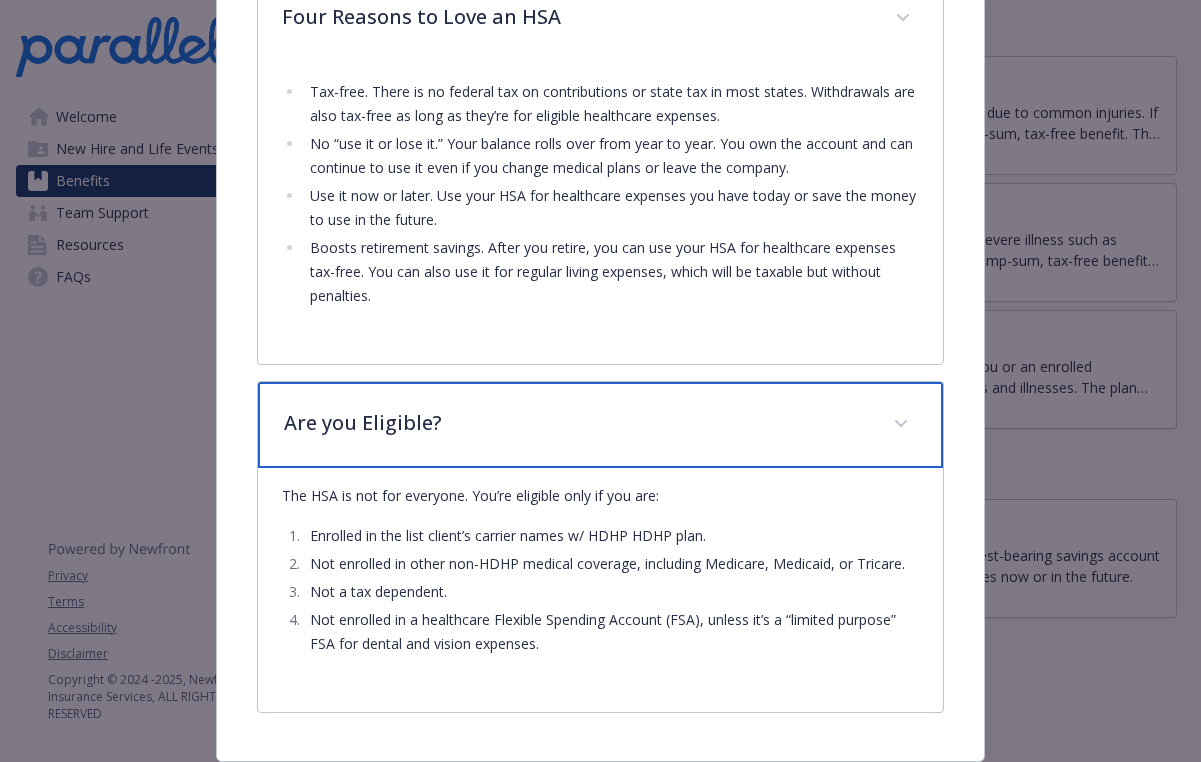 click on "Are you Eligible?" at bounding box center [600, 425] 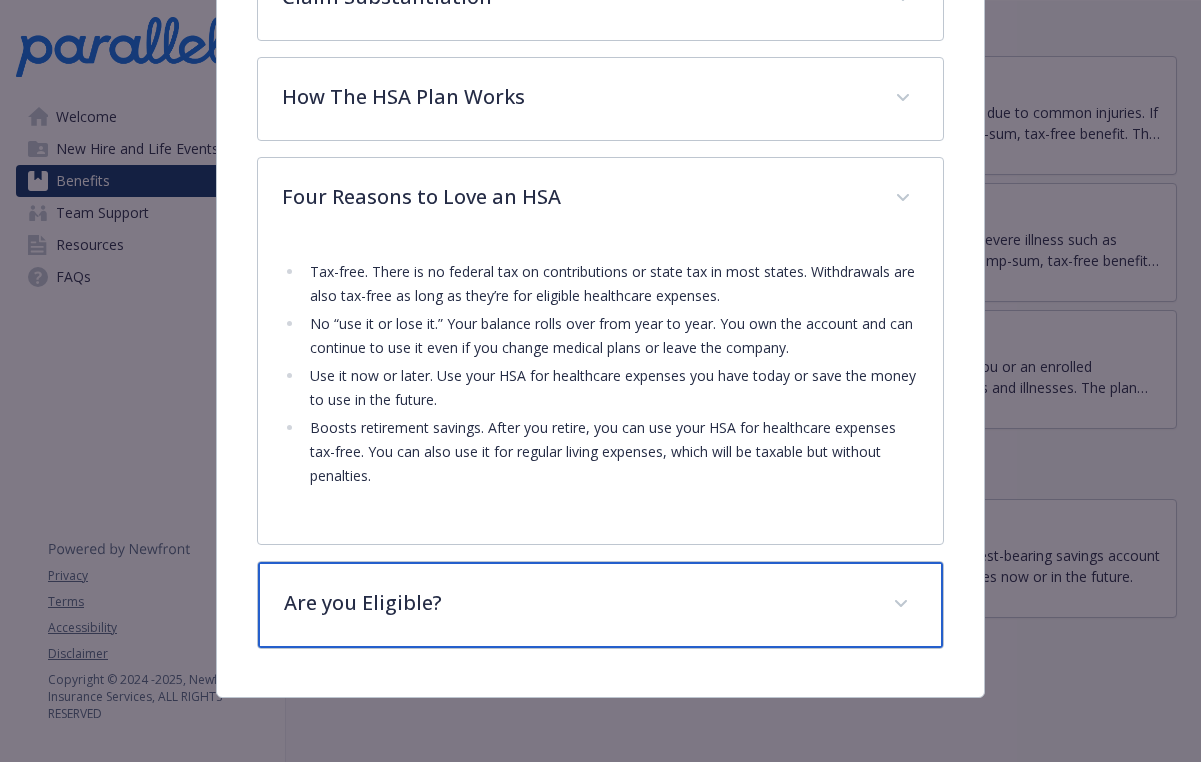 scroll, scrollTop: 737, scrollLeft: 0, axis: vertical 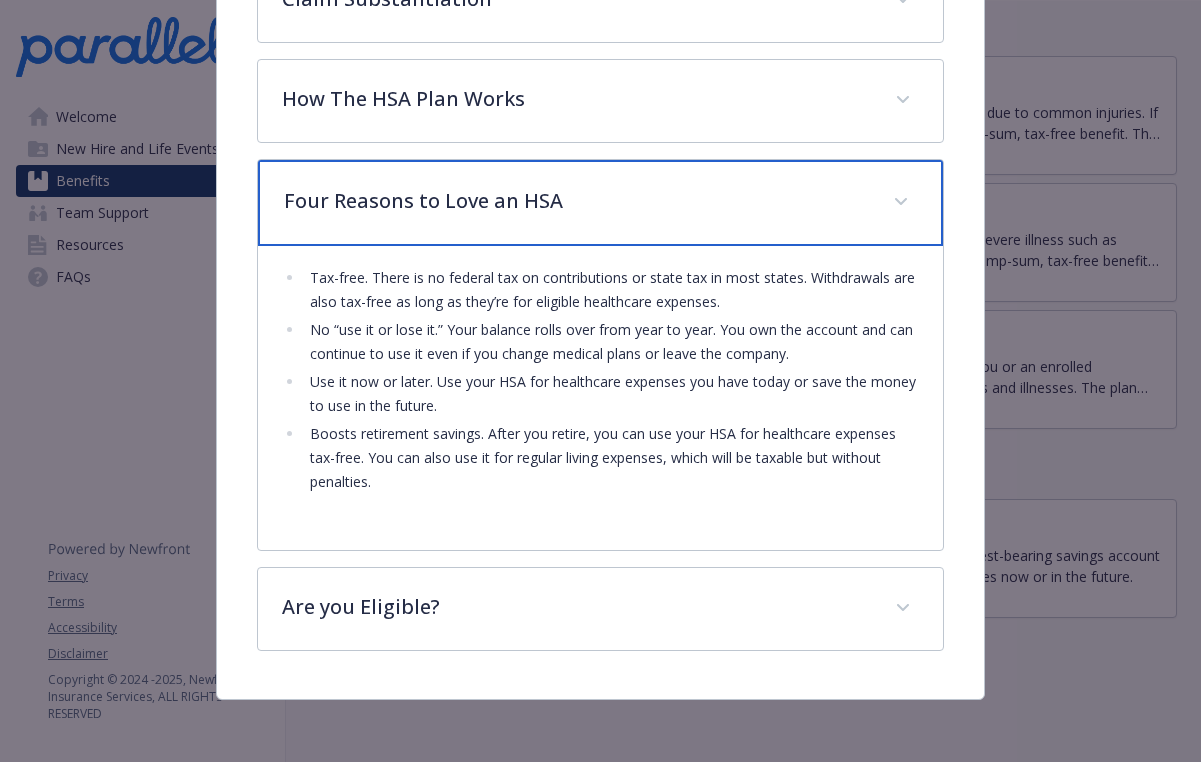 click on "Four Reasons to Love an HSA" at bounding box center [576, 201] 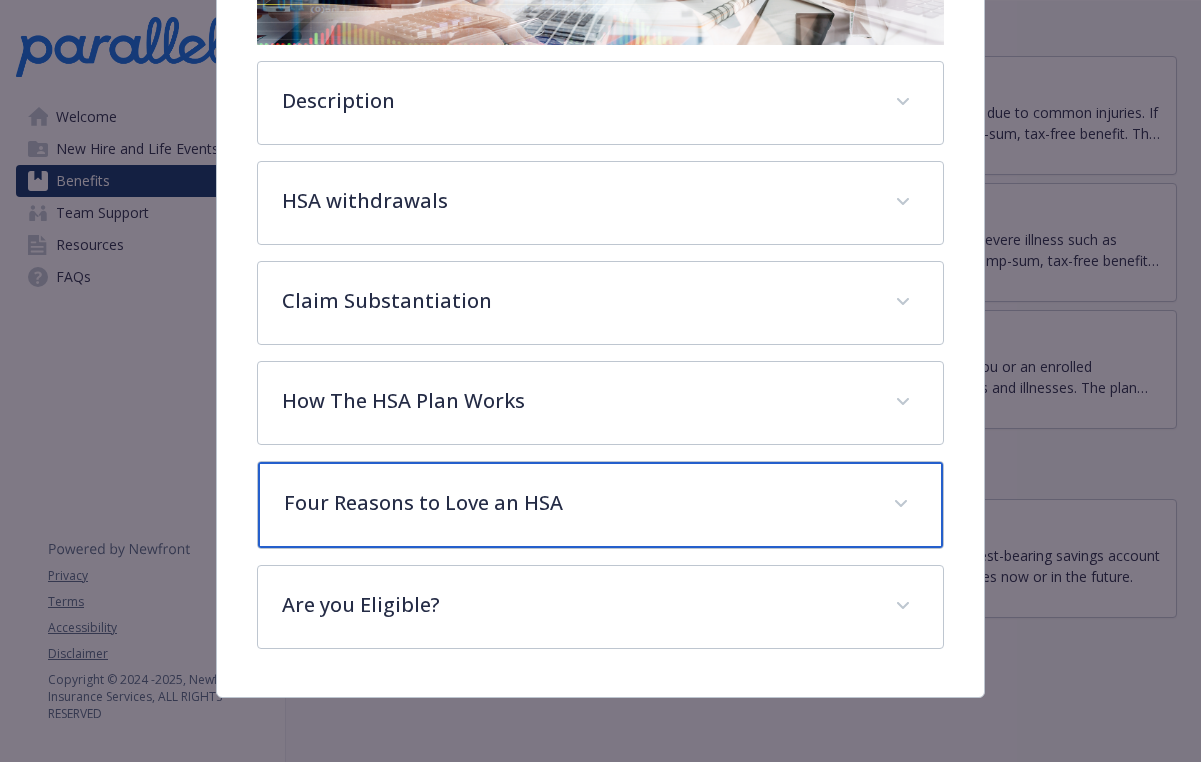 scroll, scrollTop: 433, scrollLeft: 0, axis: vertical 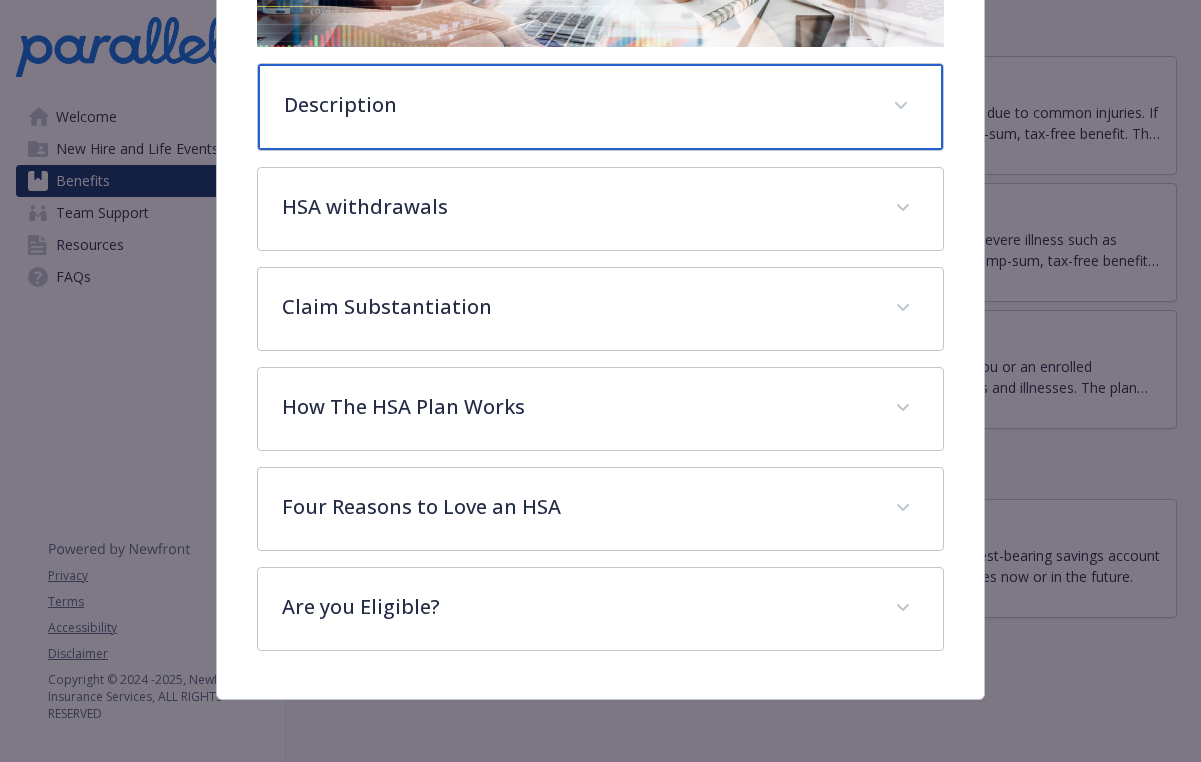 click on "Description" at bounding box center (600, 107) 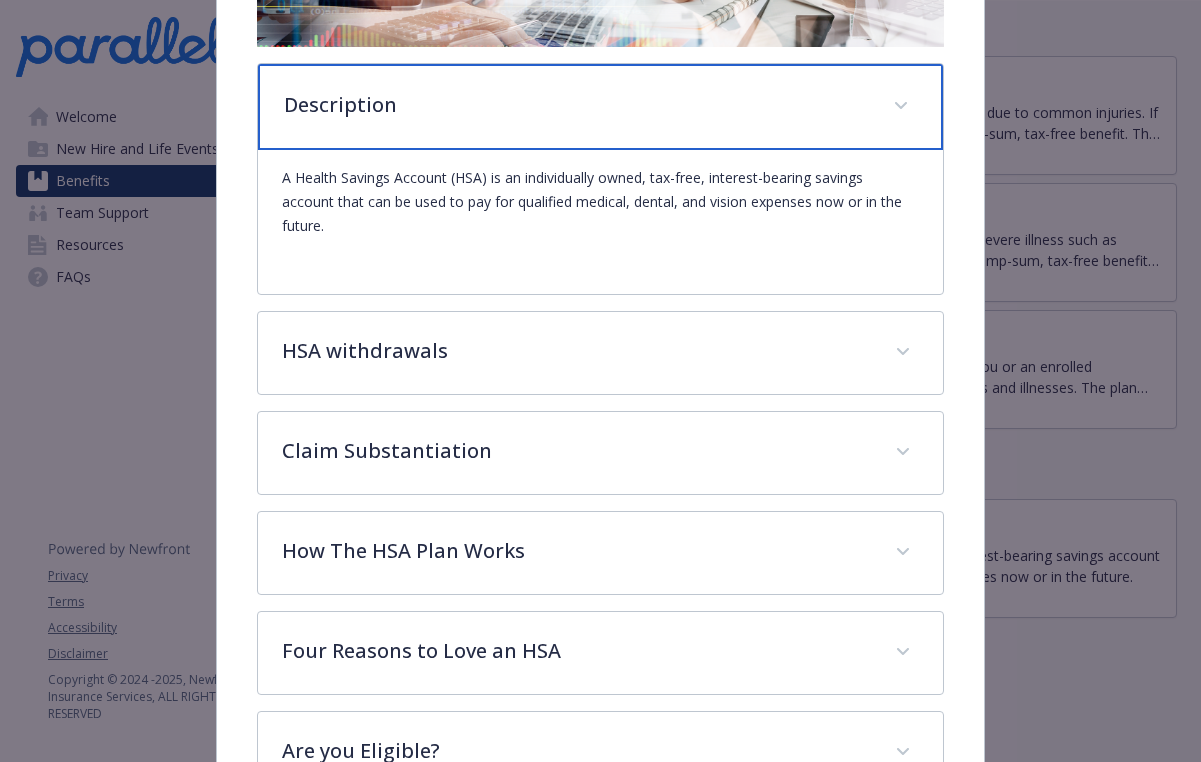 click on "Description" at bounding box center (600, 107) 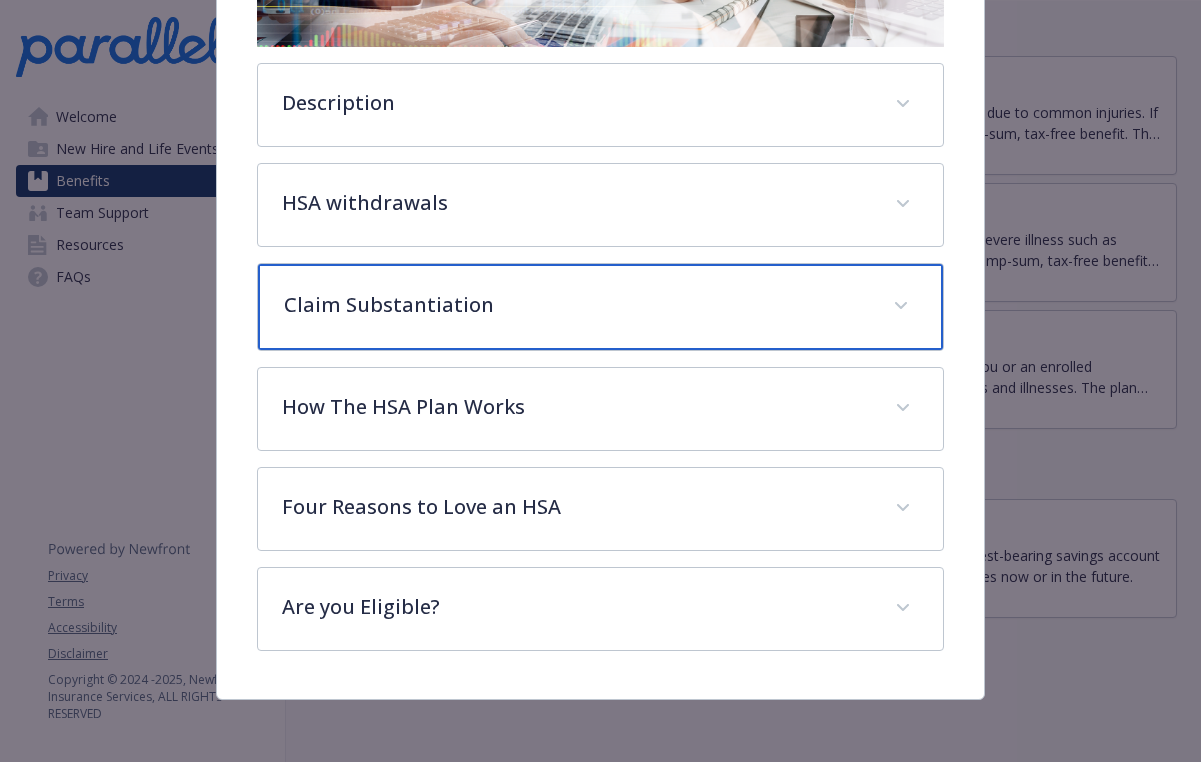 drag, startPoint x: 462, startPoint y: 293, endPoint x: 464, endPoint y: 247, distance: 46.043457 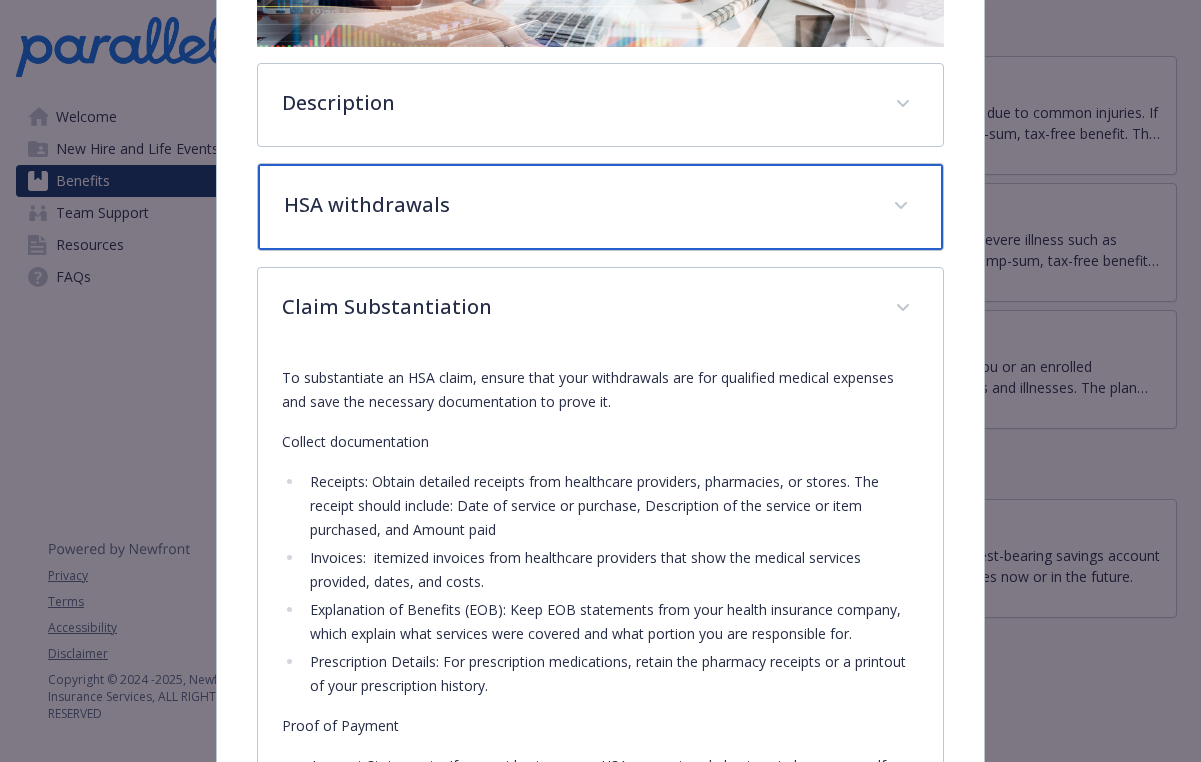 click on "HSA withdrawals​" at bounding box center (600, 207) 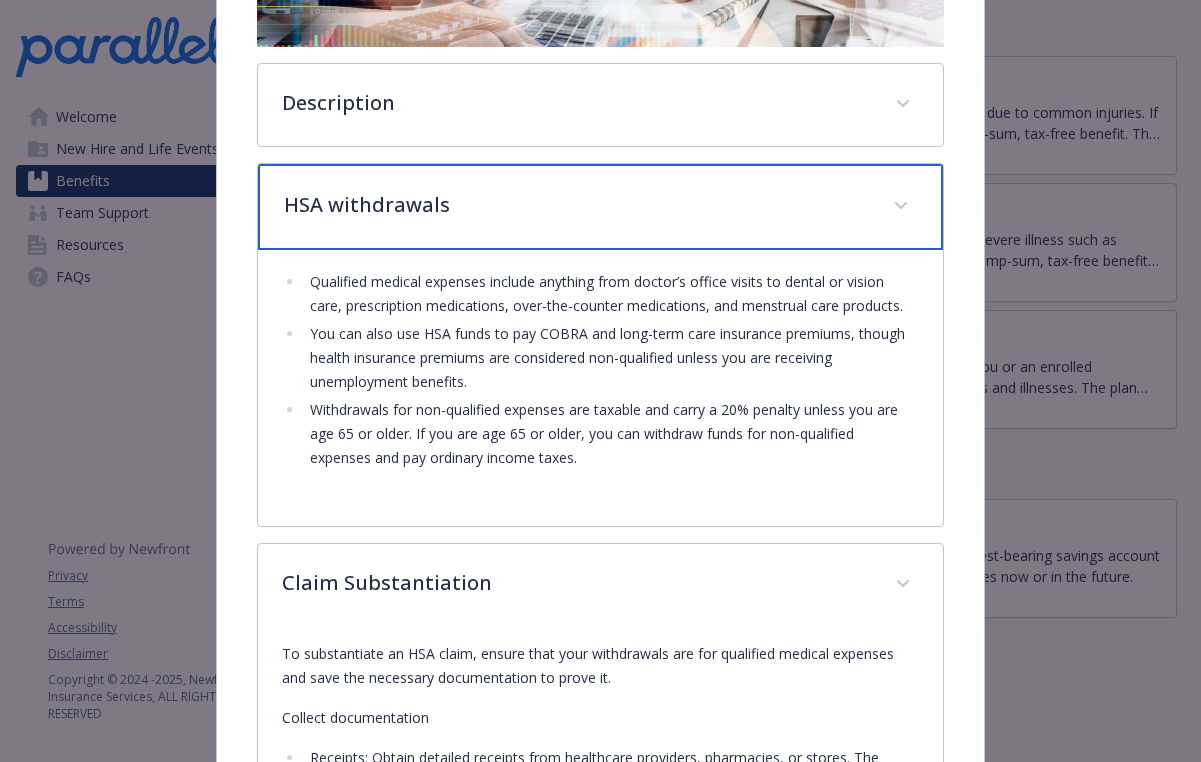 click on "HSA withdrawals​" at bounding box center [600, 207] 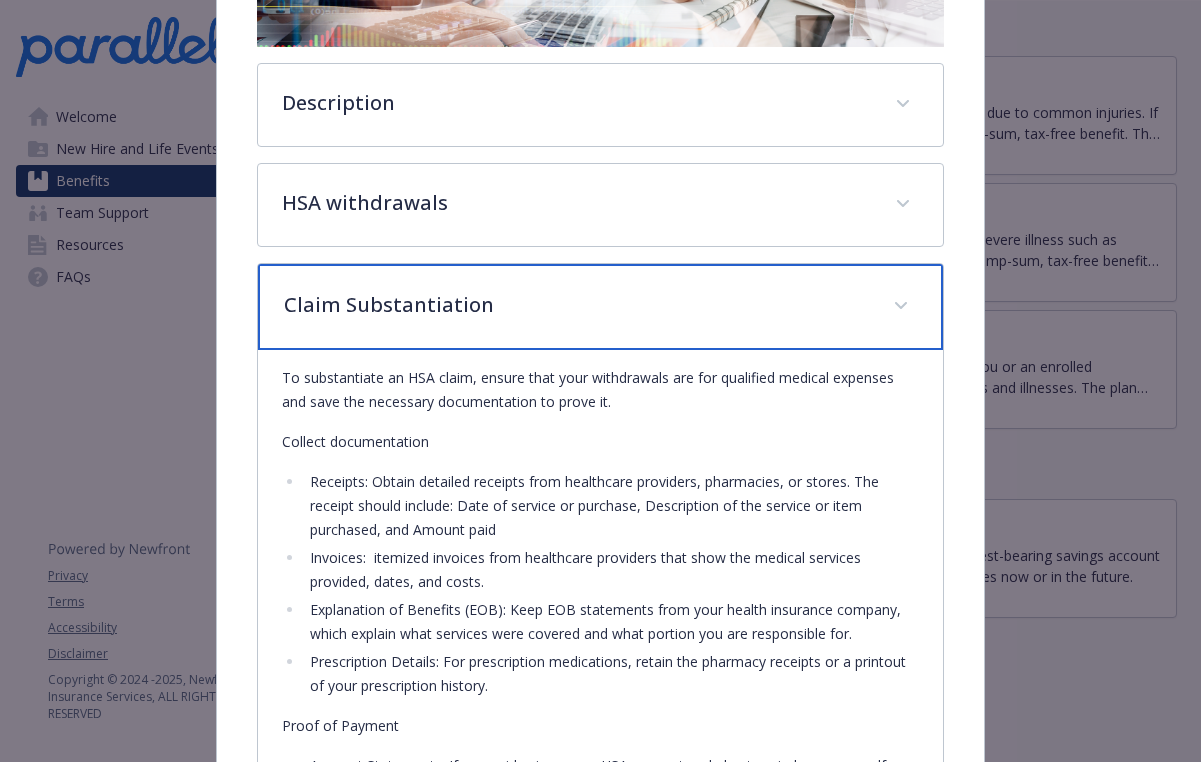 click on "Claim Substantiation" at bounding box center [600, 307] 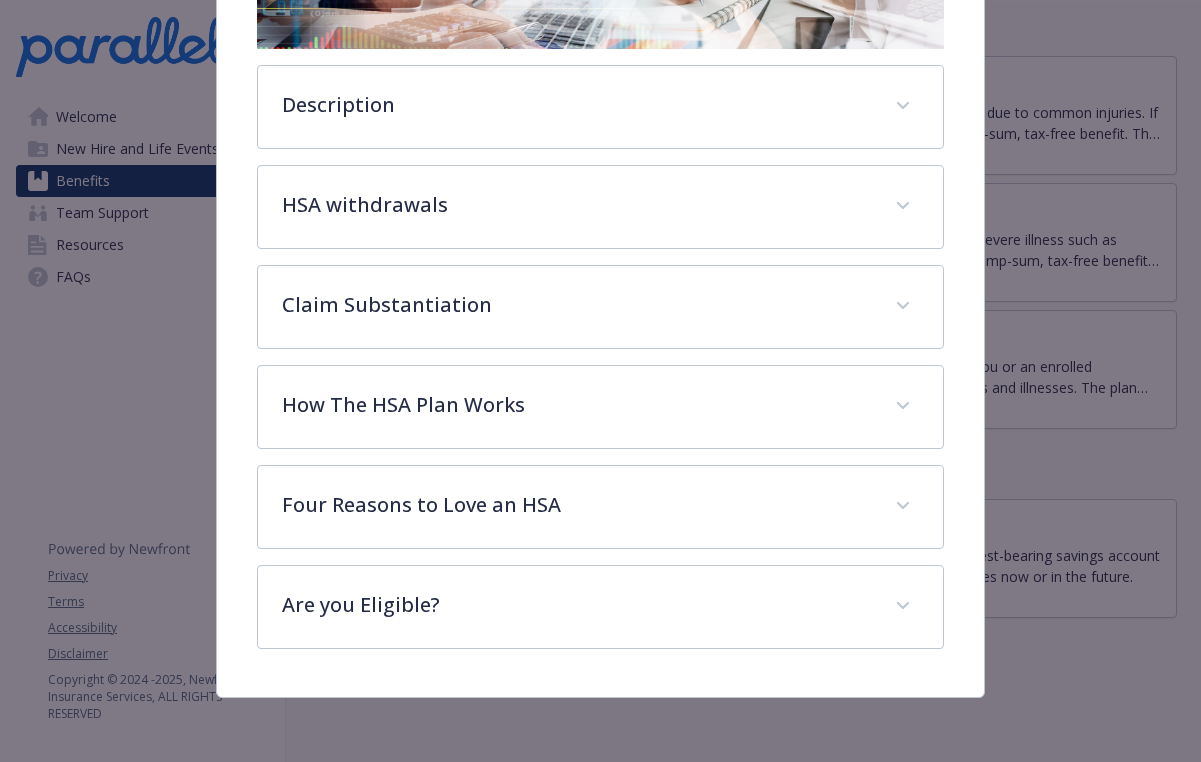 scroll, scrollTop: 429, scrollLeft: 0, axis: vertical 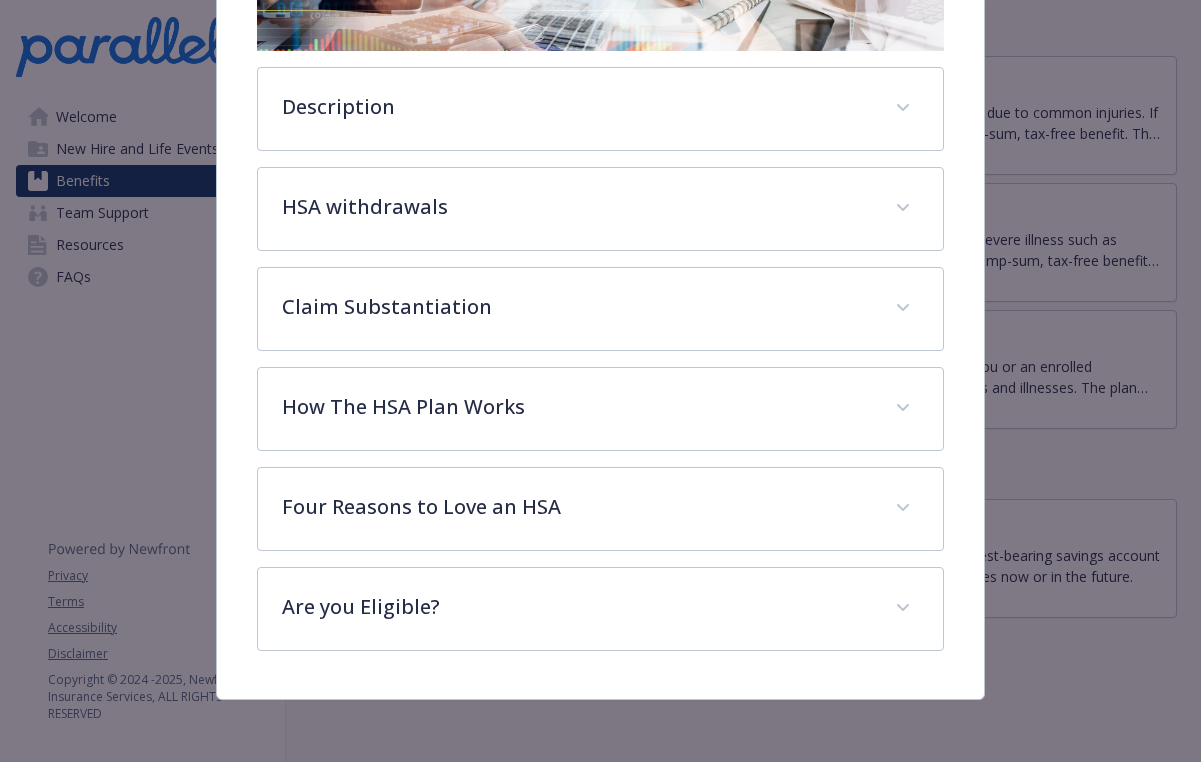click on "HSA Admin Website [URL] Phone ([PHONE]) Group number [GROUP_NUMBER] Description A Health Savings Account (HSA) is an individually owned, tax-free, interest-bearing savings account that can be used to pay for qualified medical, dental, and vision expenses now or in the future. HSA withdrawals​
Qualified medical expenses include anything from doctor’s office visits to dental or vision care, prescription medications, over-the-counter medications, and menstrual care products.​
You can also use HSA funds to pay COBRA and long-term care insurance premiums, though health insurance premiums are considered non-qualified unless you are receiving unemployment benefits.​
Withdrawals for non-qualified expenses are taxable and carry a 20% penalty unless you are age 65 or older. If you are age 65 or older, you can withdraw funds for non-qualified expenses and pay ordinary income taxes.
Claim Substantiation
Collect documentation
Proof of Payment
: [AMOUNT]" at bounding box center [600, 188] 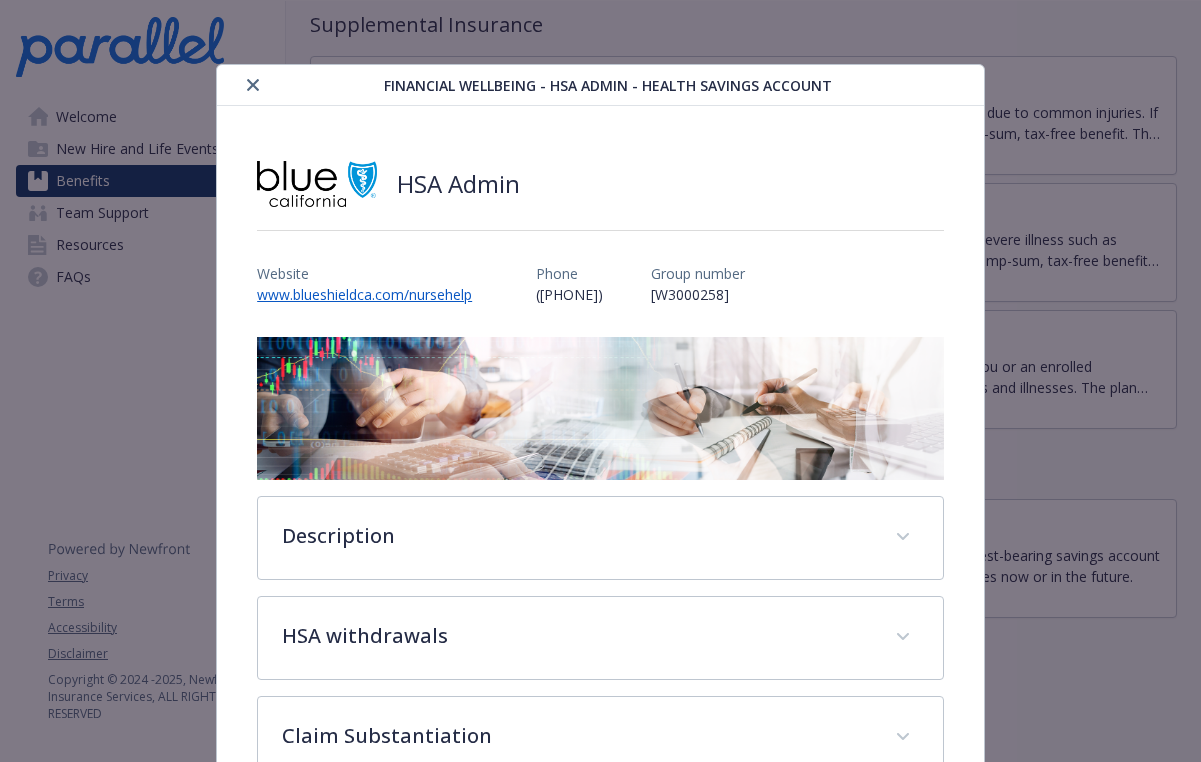 click at bounding box center (253, 85) 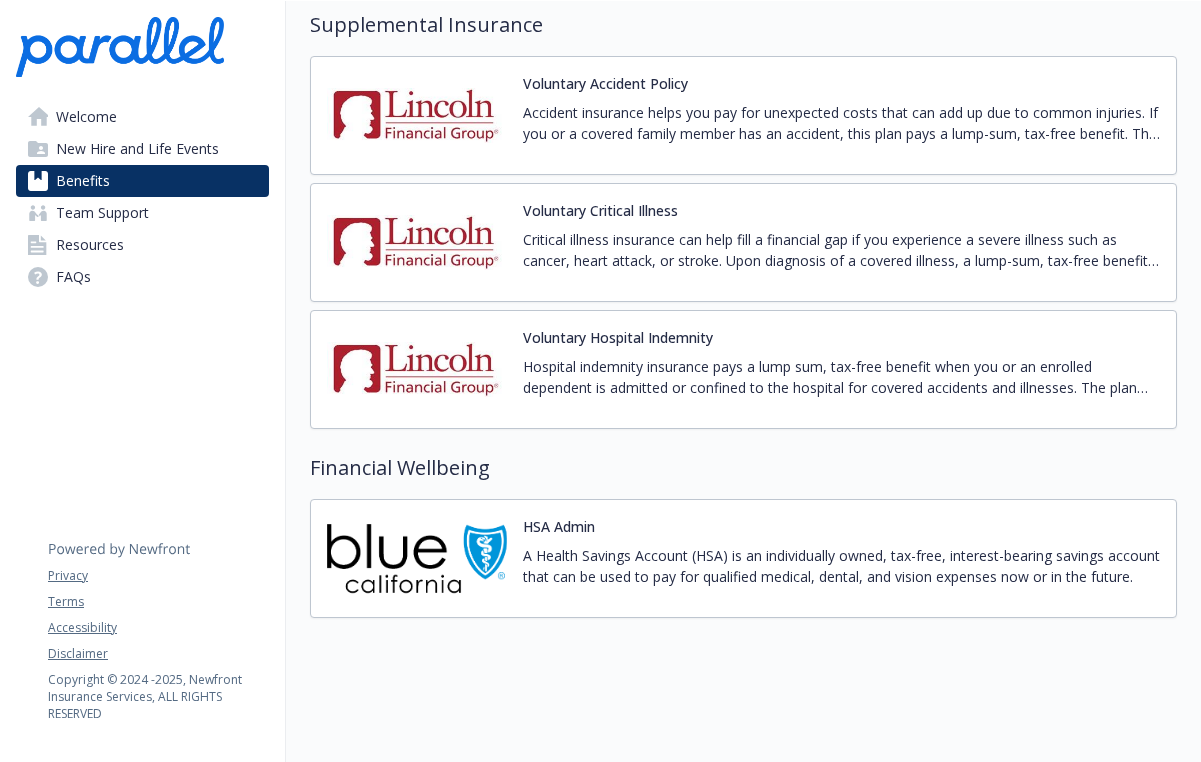 click on "New Hire and Life Events" at bounding box center (137, 149) 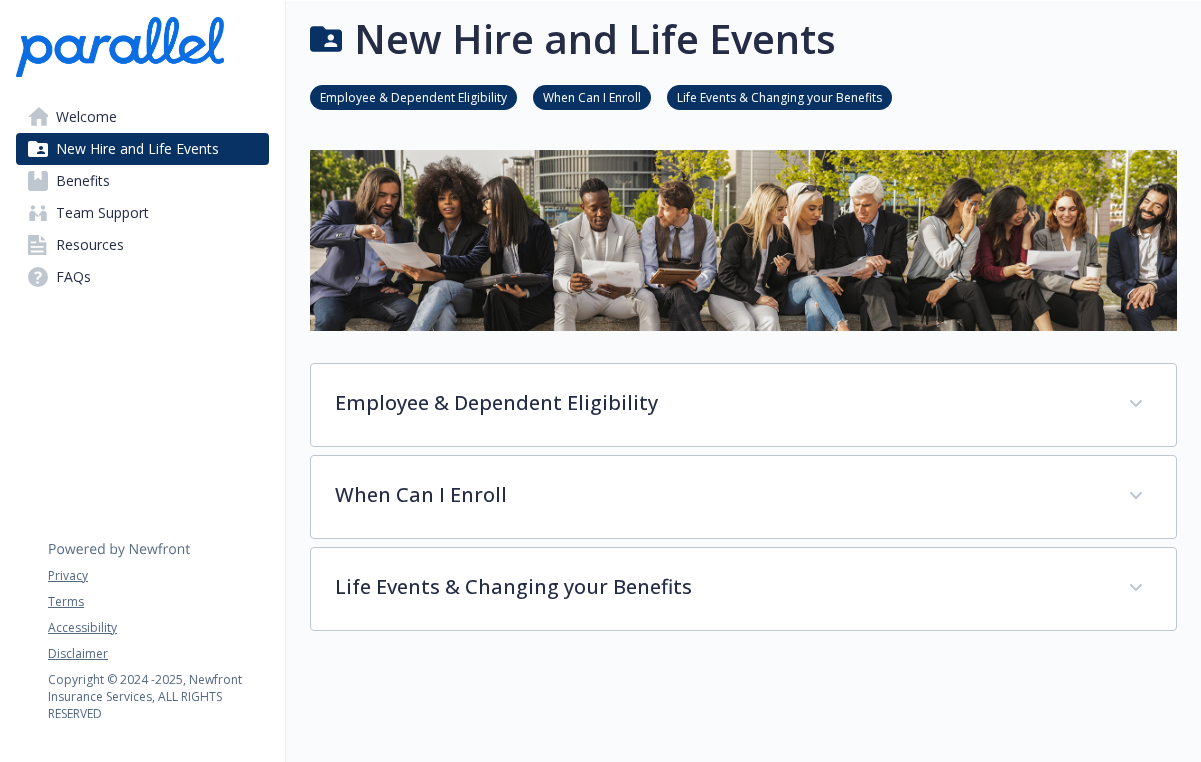 scroll, scrollTop: 44, scrollLeft: 0, axis: vertical 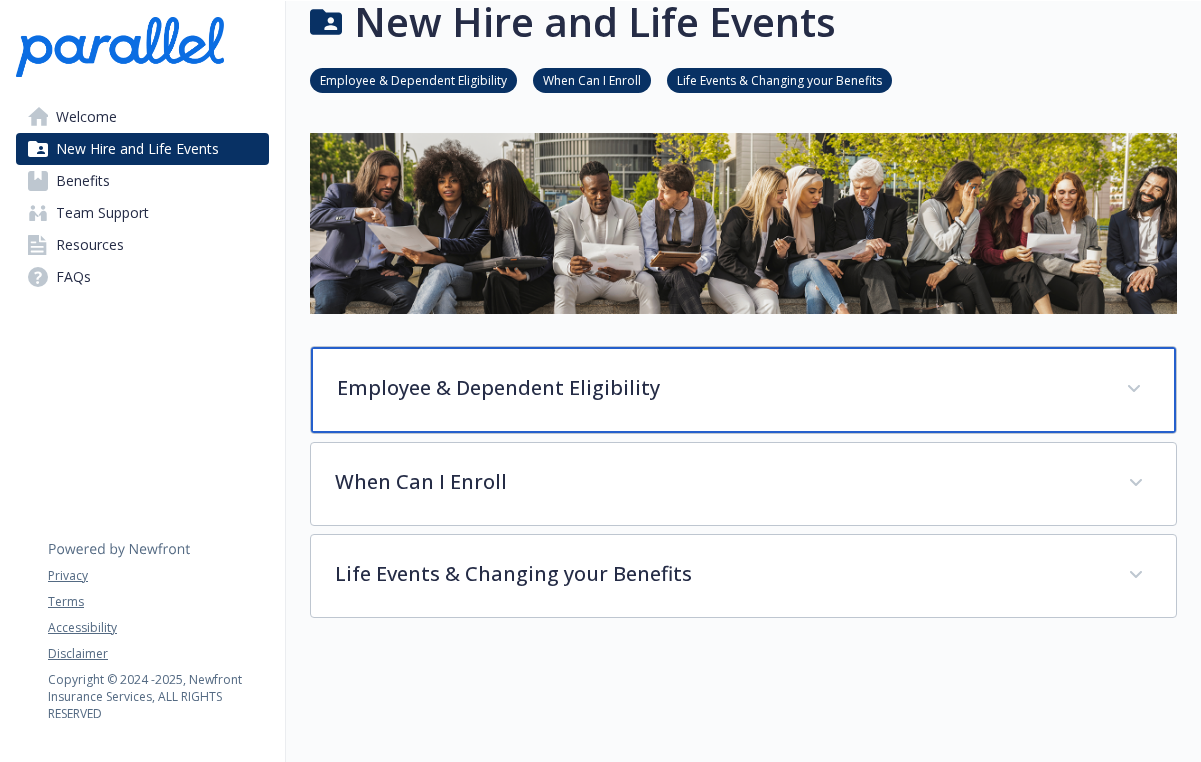 click on "Employee & Dependent Eligibility" at bounding box center [719, 388] 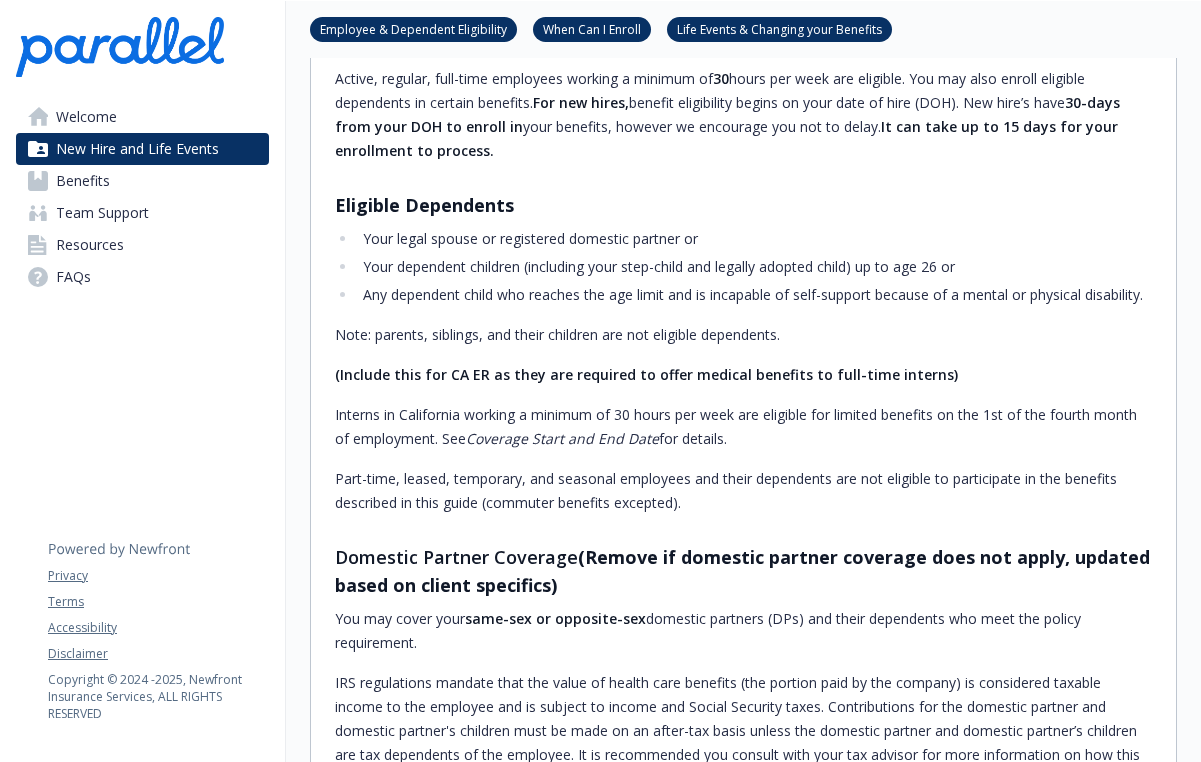 scroll, scrollTop: 432, scrollLeft: 0, axis: vertical 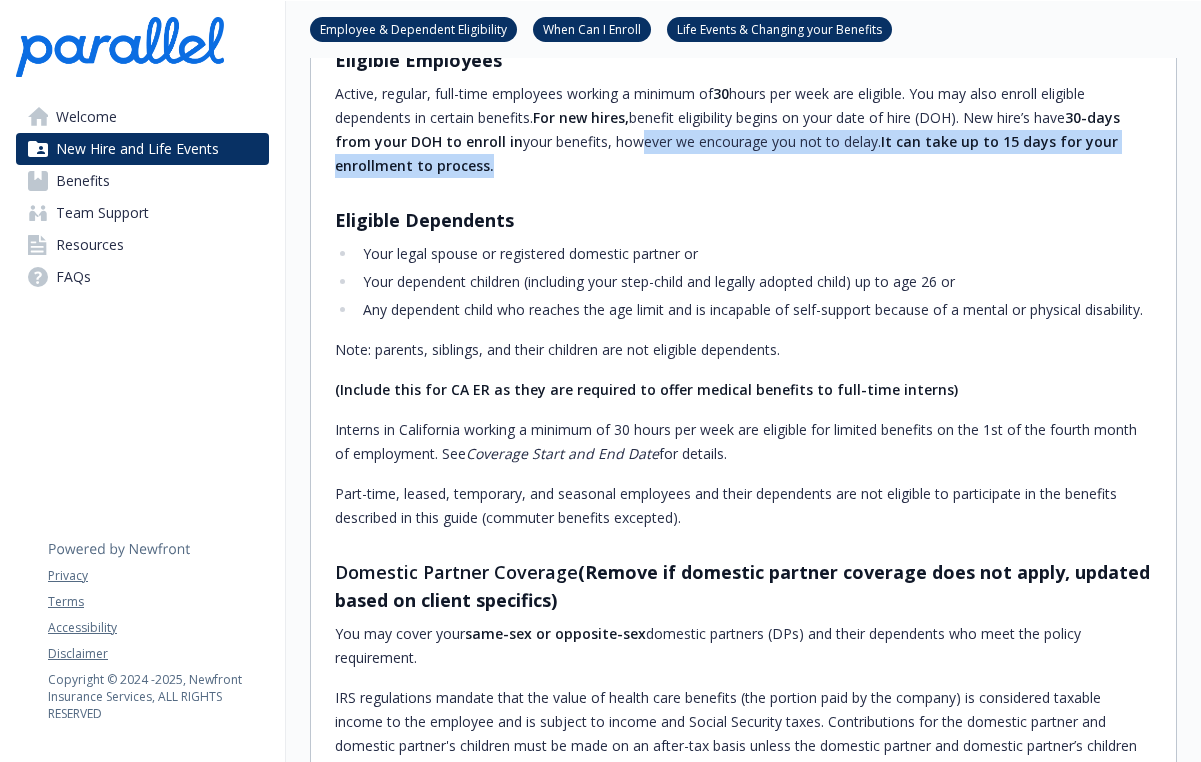 drag, startPoint x: 625, startPoint y: 146, endPoint x: 727, endPoint y: 164, distance: 103.57606 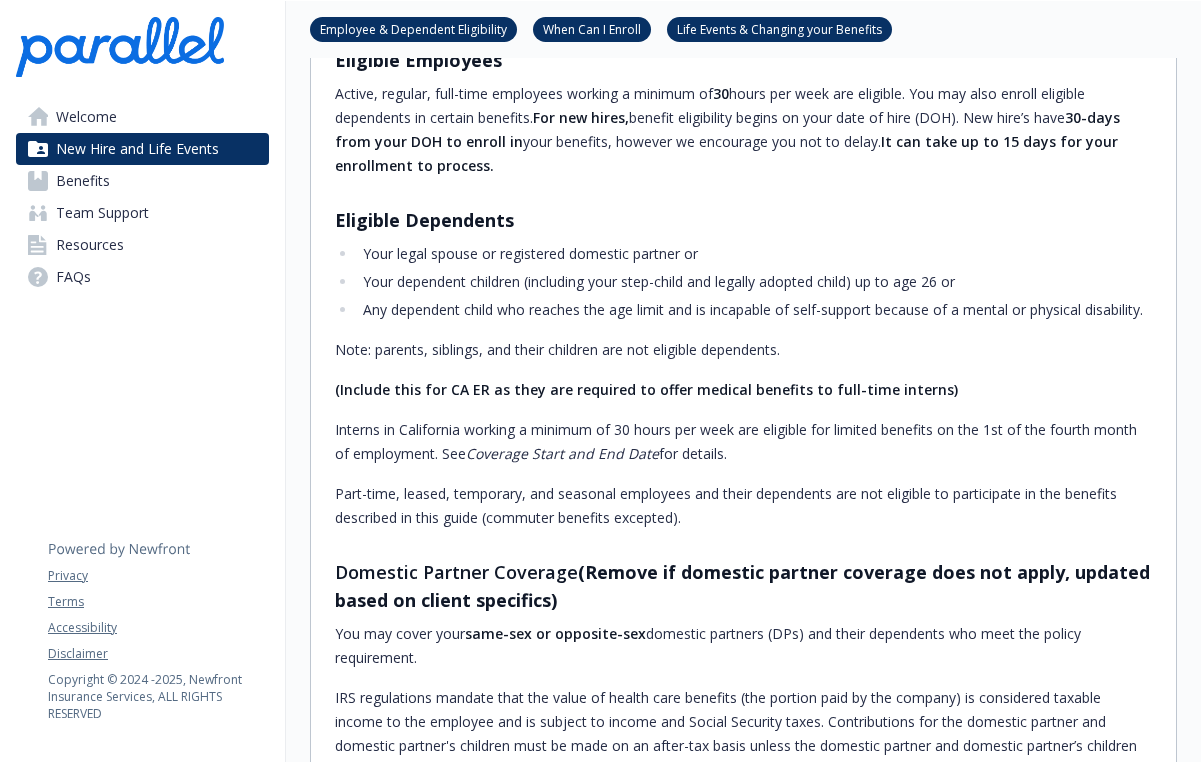 click on "Eligible Employees
Active, regular, full-time employees working a minimum of 30 hours per week are eligible. You may also enroll eligible dependents in certain benefits. ​For new hires, benefit eligibility begins on your date of hire (DOH). New hire’s have 30-days from your DOH to enroll in your benefits, however we encourage you not to delay. It can take up to 15 days for your enrollment to process.​
​Eligible Dependents​
Your legal spouse or registered domestic partner or
Your dependent children (including your step-child and legally adopted child) up to age 26 or
Any dependent child who reaches the age limit and is incapable of self-support because of a mental or physical disability.
Note: parents, siblings, and their children are not eligible dependents.
(Include this for CA ER as they are required to offer medical benefits to full-time interns)
Coverage Start and End Date for details.
Domestic Partner Coverage
You may cover your" at bounding box center [743, 426] 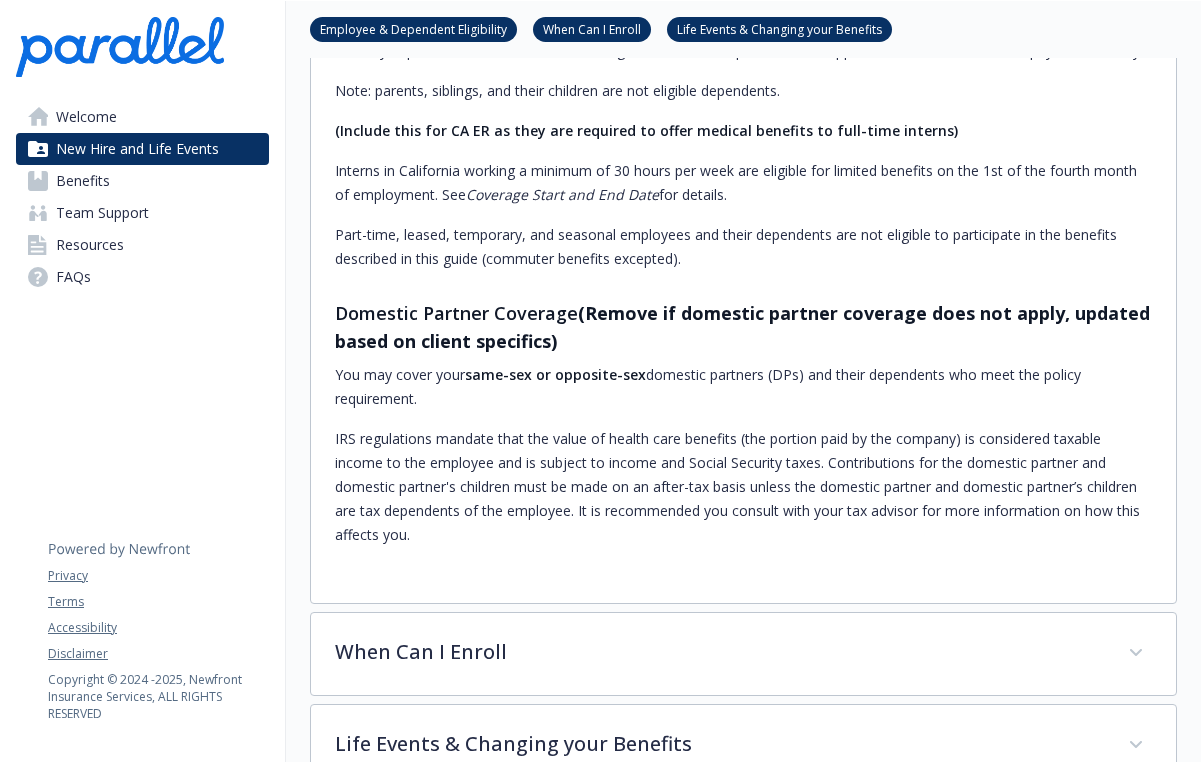 scroll, scrollTop: 875, scrollLeft: 0, axis: vertical 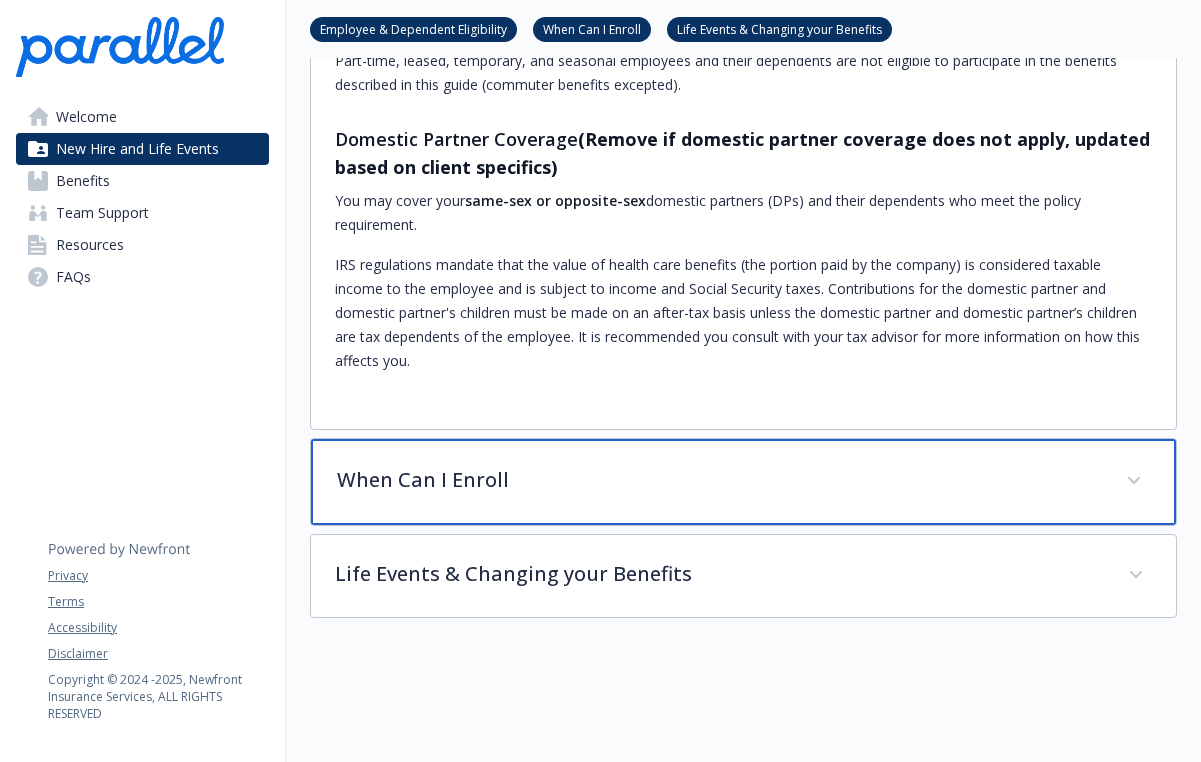 click on "When Can I Enroll" at bounding box center [719, 480] 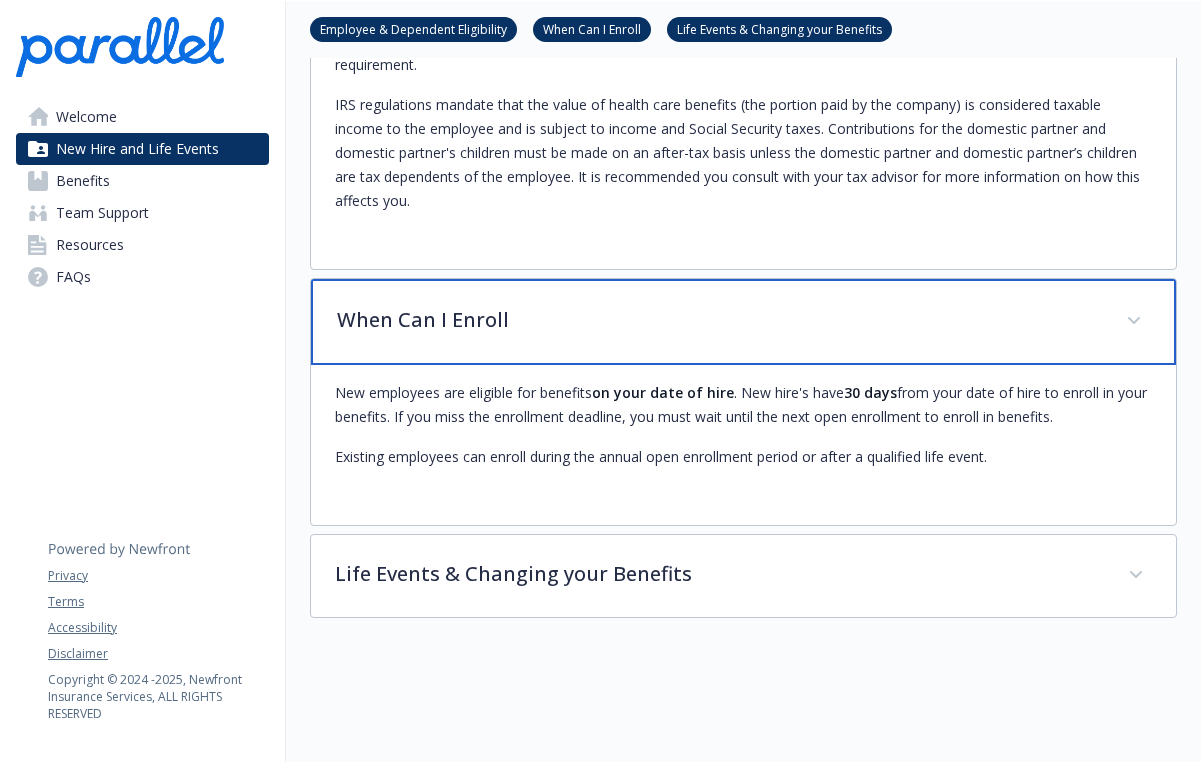 scroll, scrollTop: 1039, scrollLeft: 0, axis: vertical 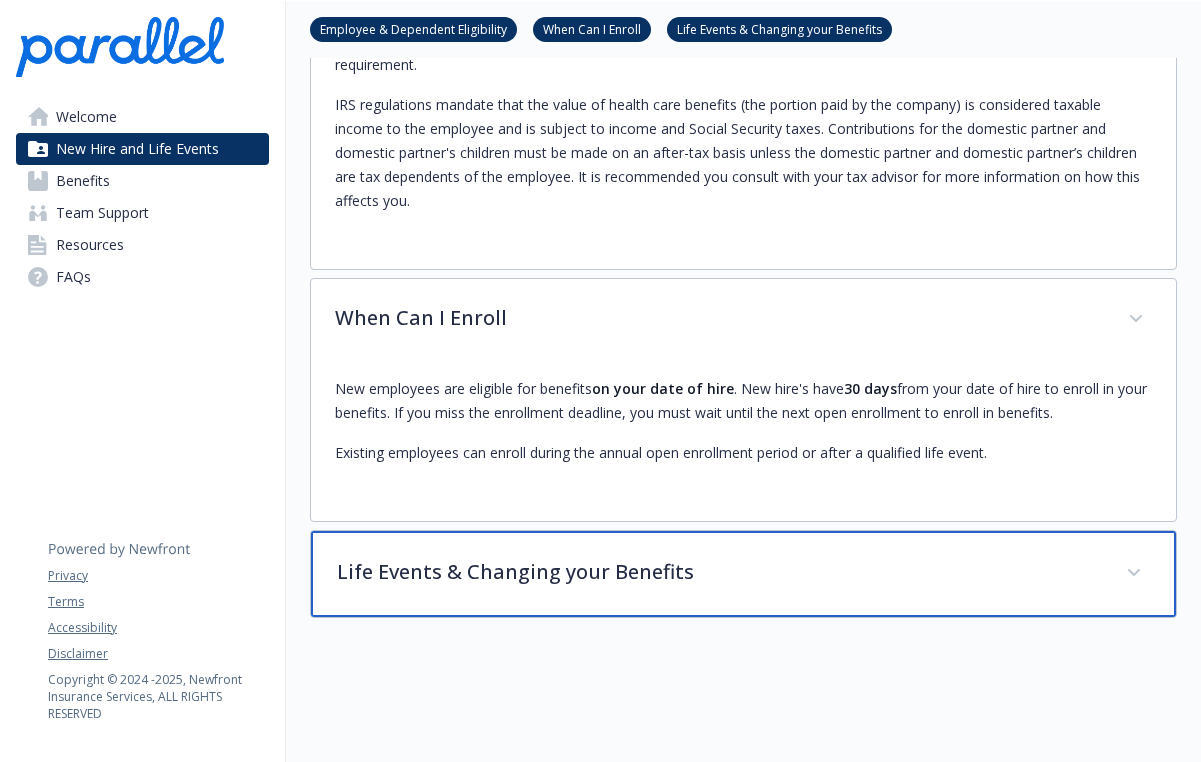 click on "Life Events & Changing your Benefits" at bounding box center [743, 574] 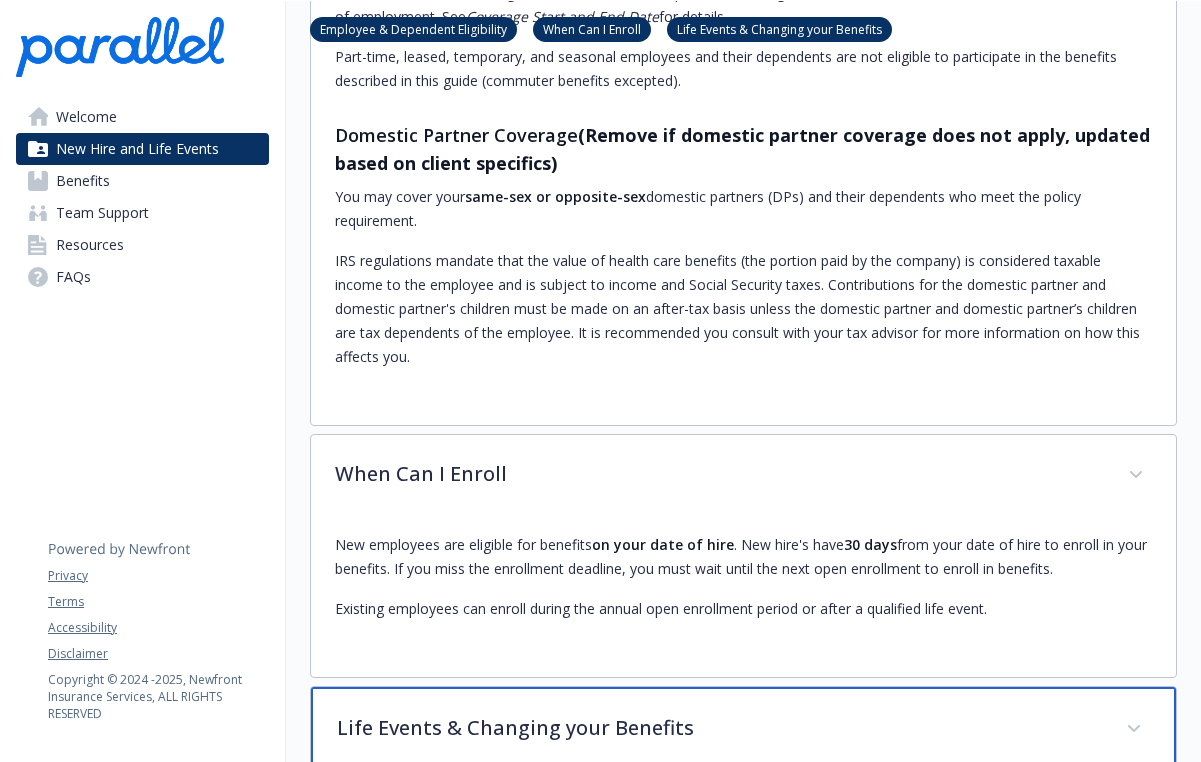 scroll, scrollTop: 0, scrollLeft: 0, axis: both 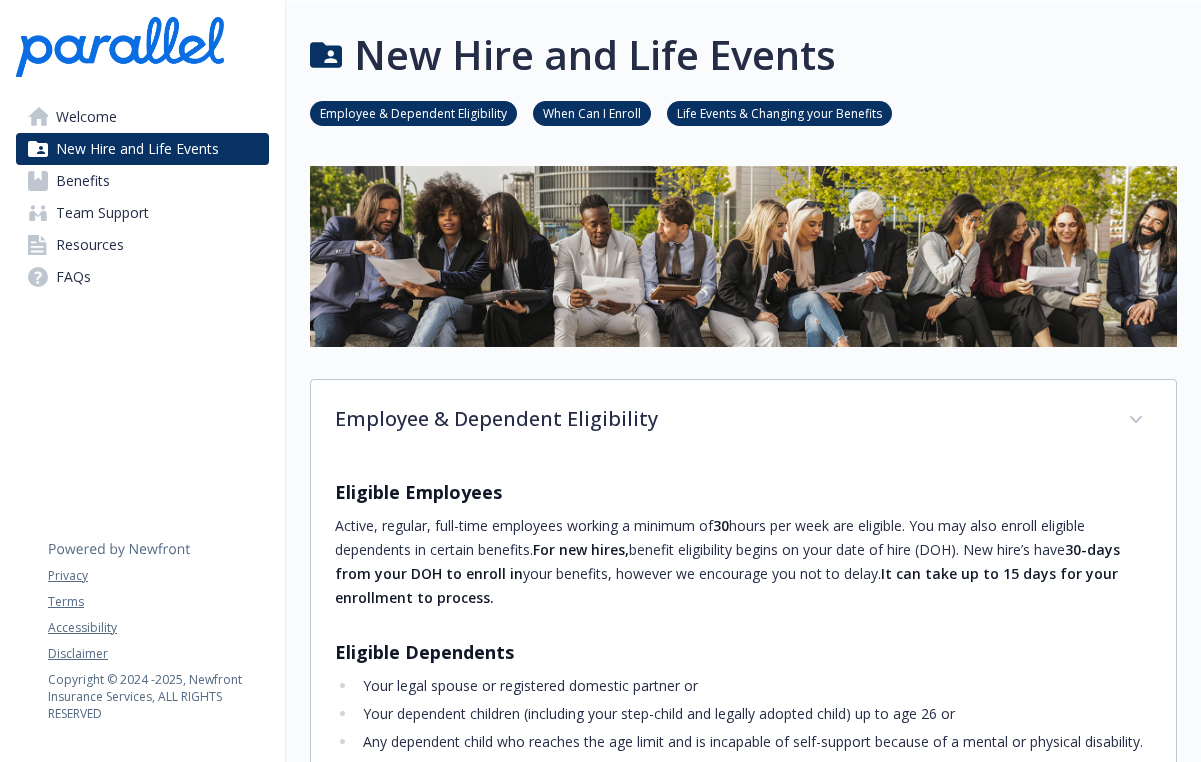 click on "Welcome" at bounding box center (86, 117) 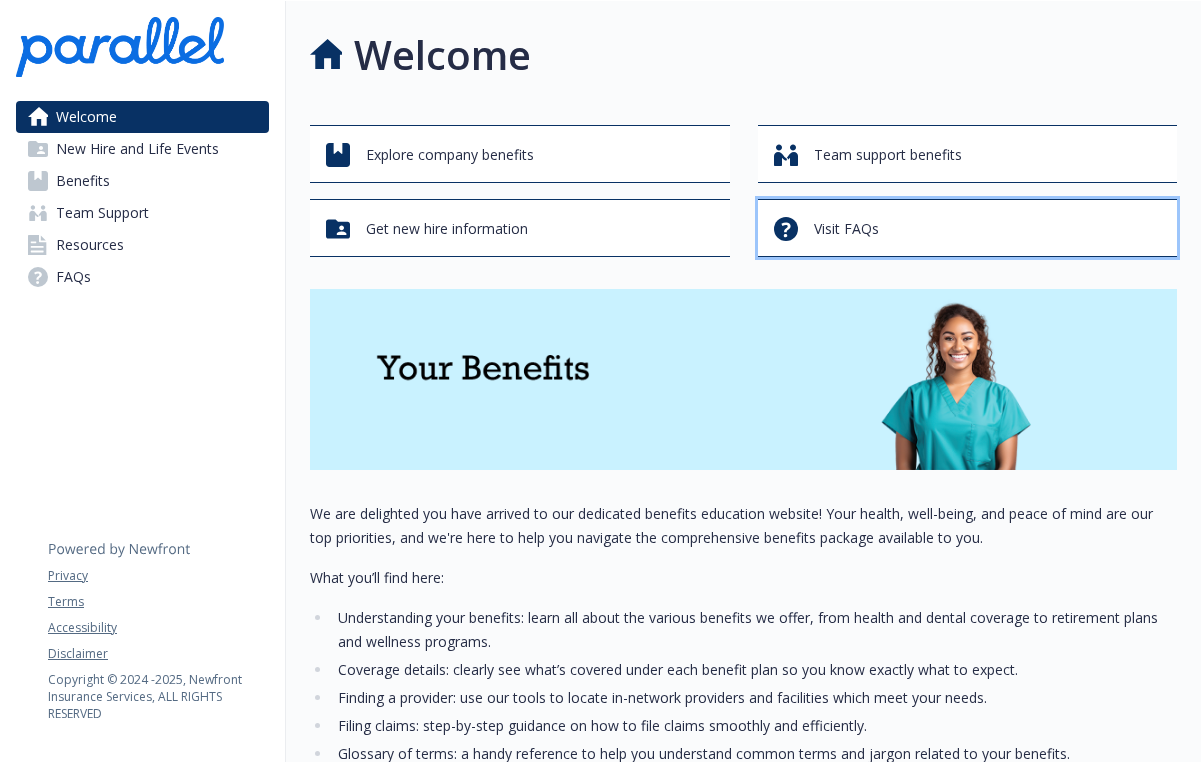 click on "Visit FAQs" at bounding box center [846, 229] 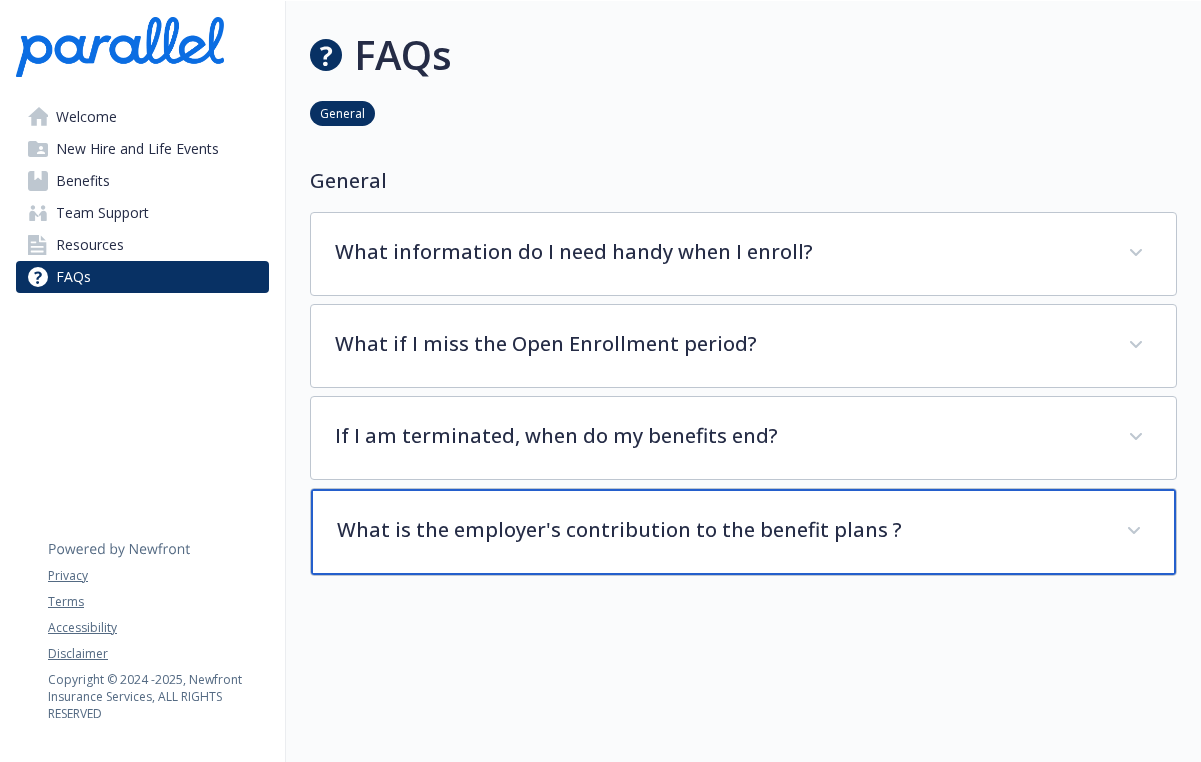 click on "What is the employer's contribution to the benefit plans ?" at bounding box center [719, 530] 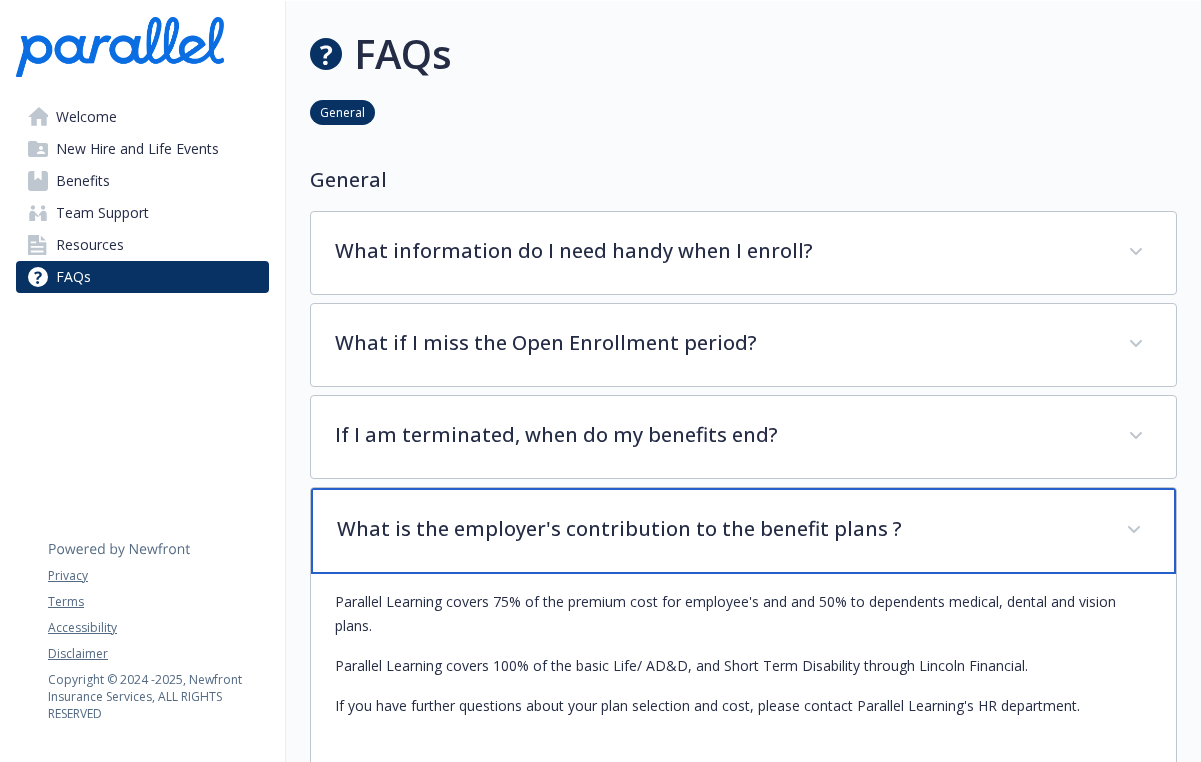 scroll, scrollTop: 0, scrollLeft: 0, axis: both 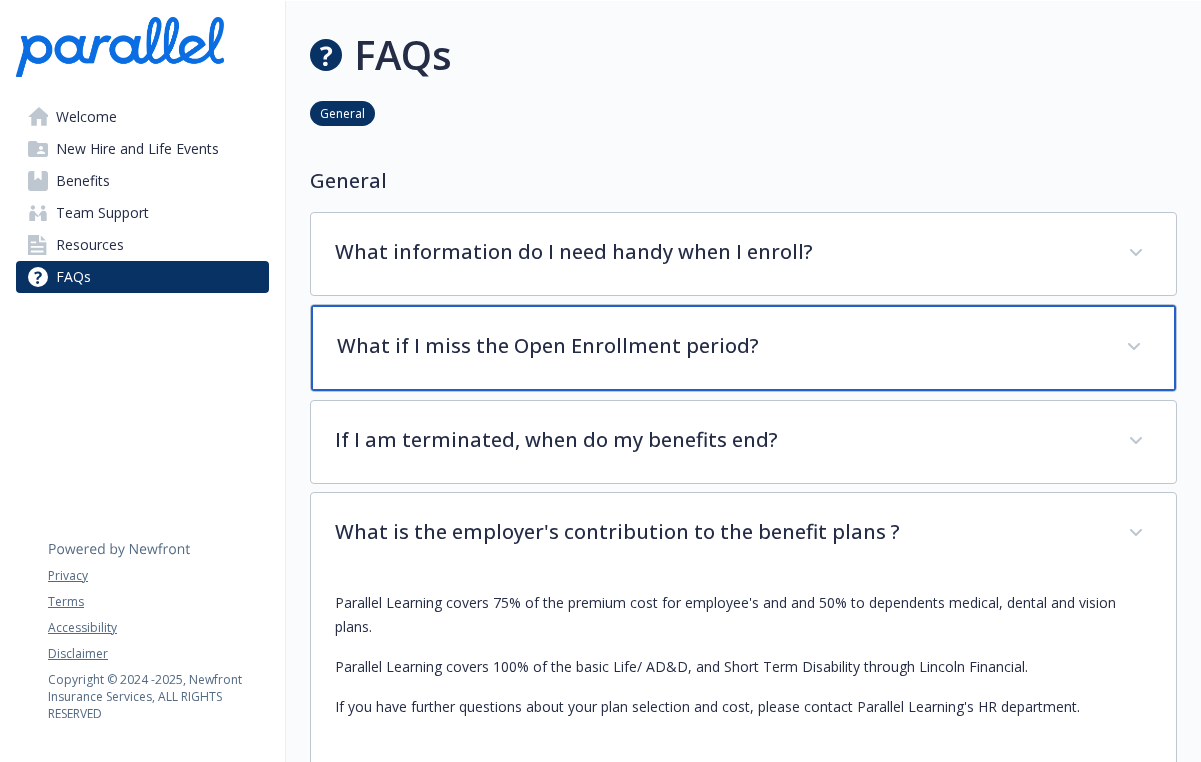 click on "What if I miss the Open Enrollment period?" at bounding box center (743, 348) 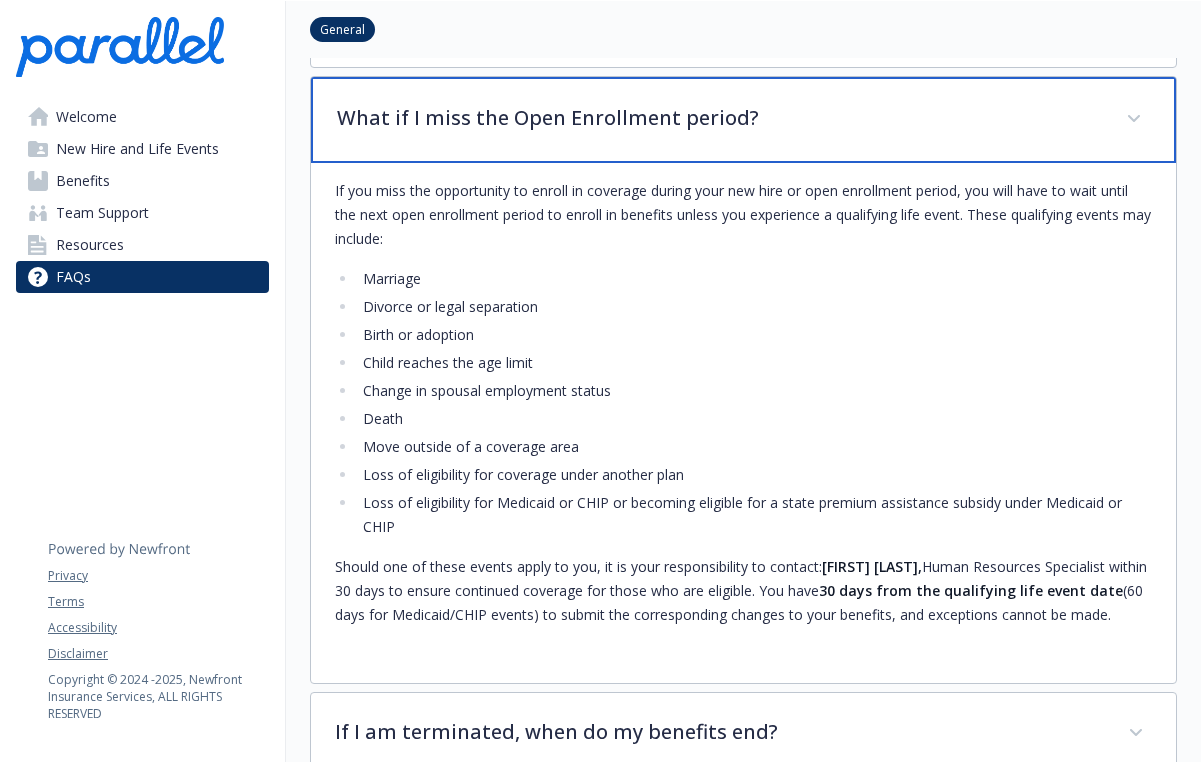 scroll, scrollTop: 219, scrollLeft: 0, axis: vertical 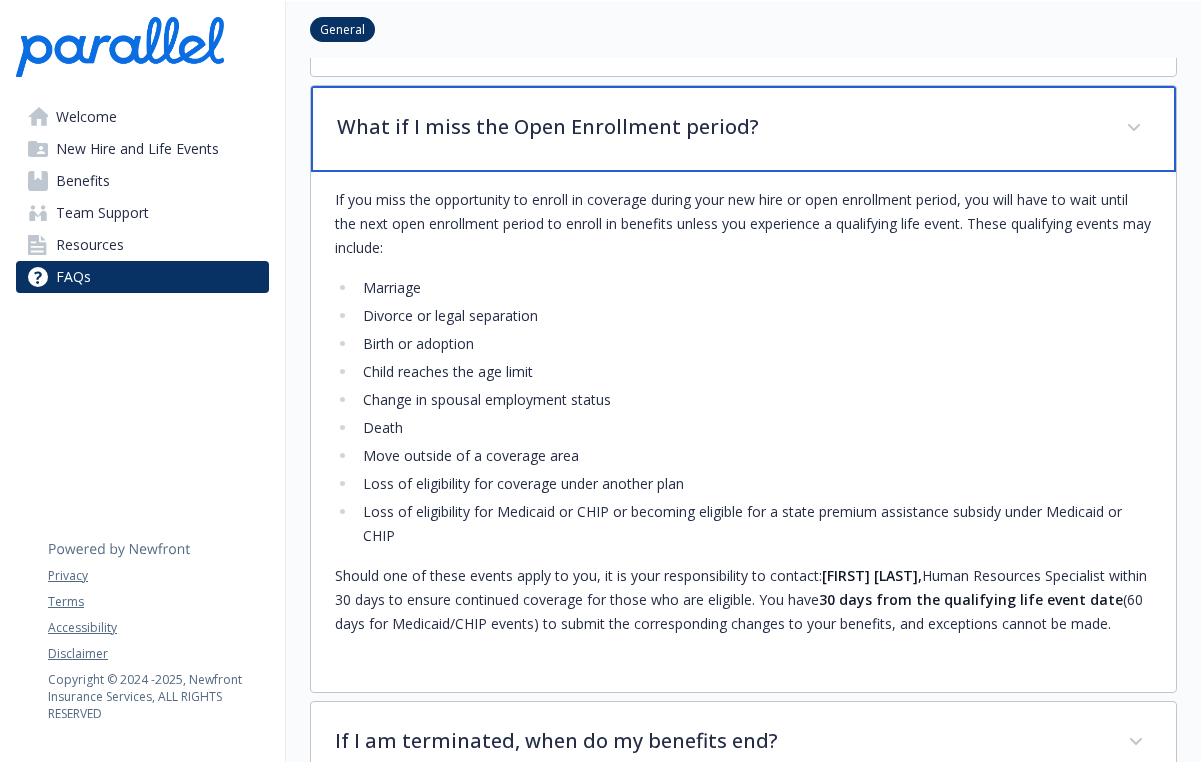 click on "What if I miss the Open Enrollment period?" at bounding box center [743, 129] 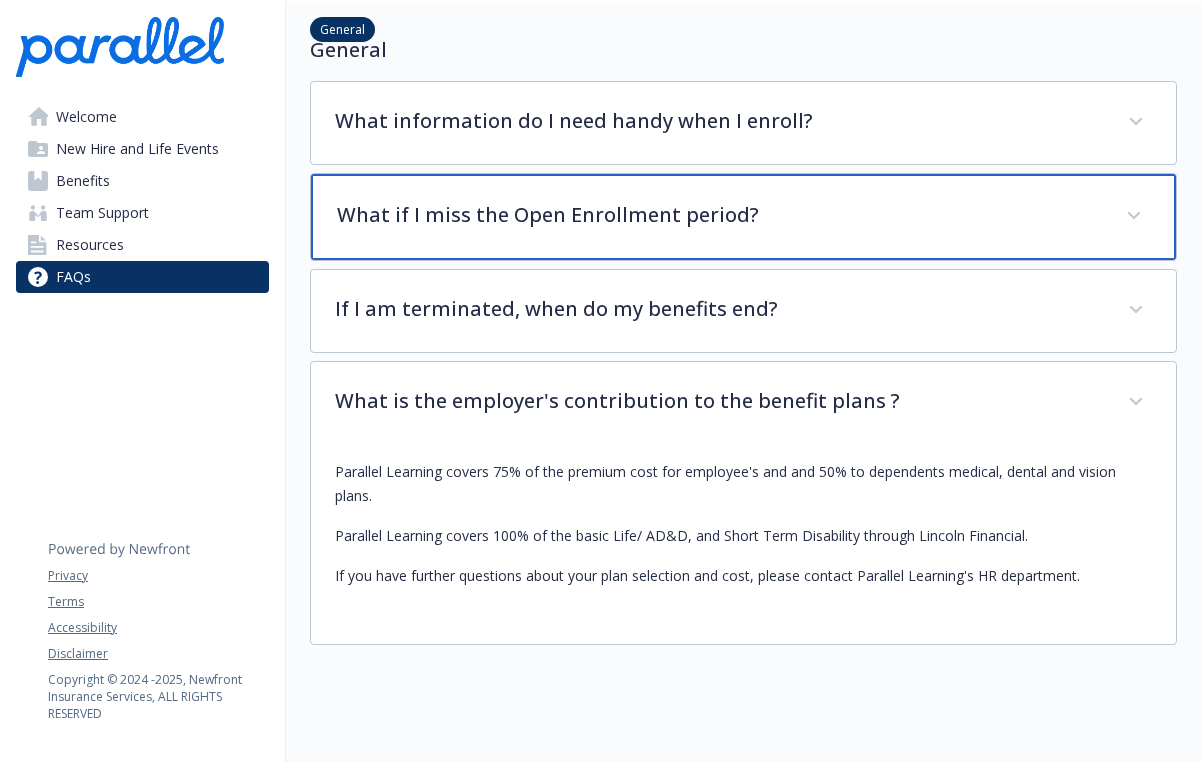scroll, scrollTop: 0, scrollLeft: 0, axis: both 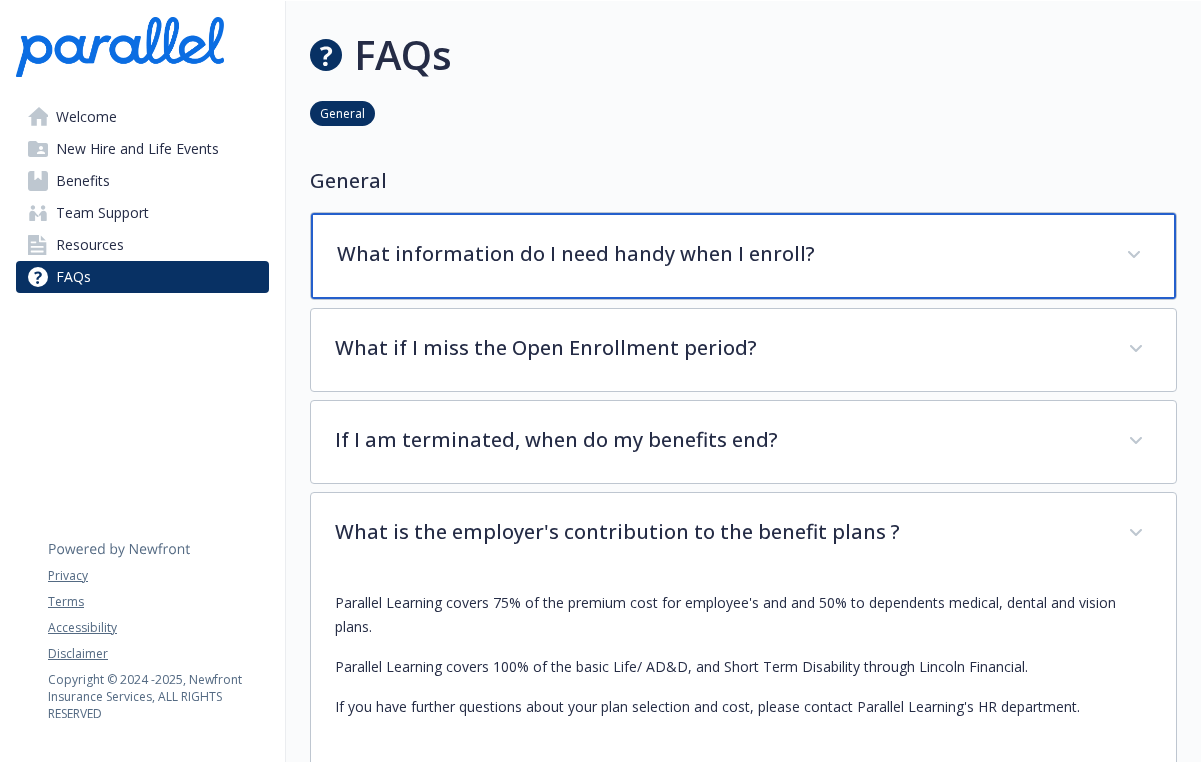 click on "What information do I need handy when I enroll?" at bounding box center (719, 254) 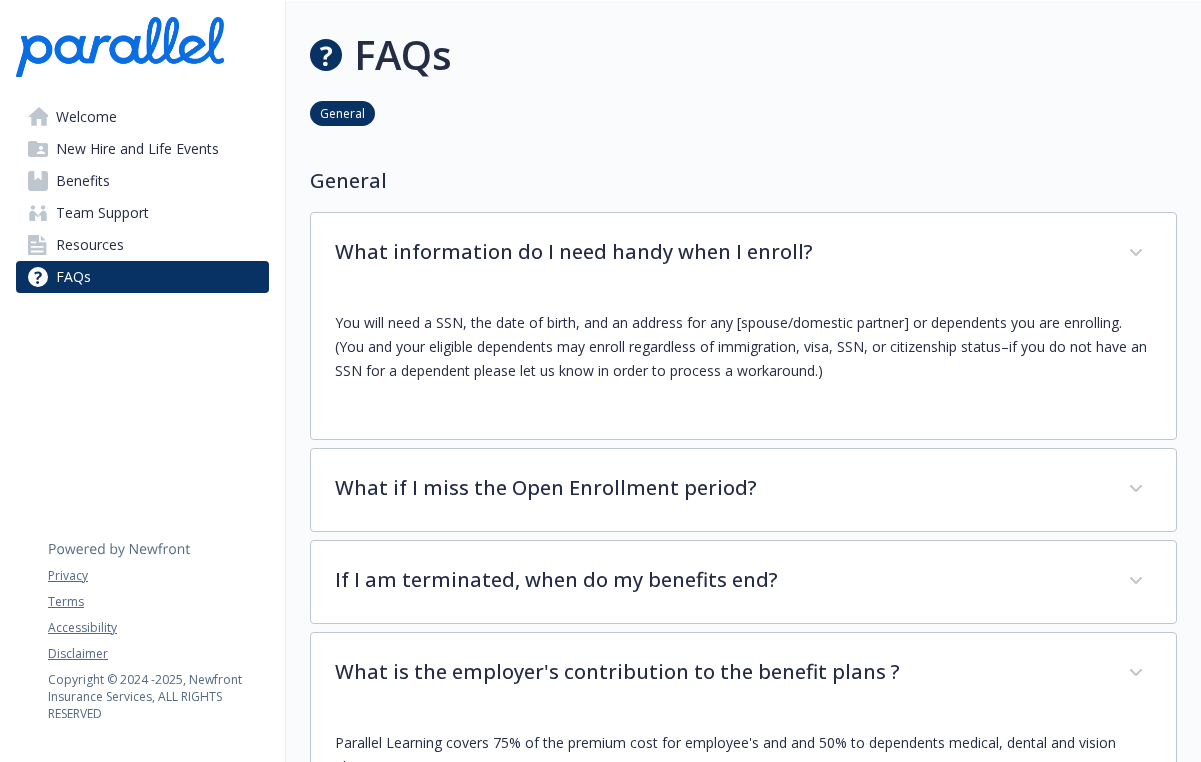 click on "New Hire and Life Events" at bounding box center [137, 149] 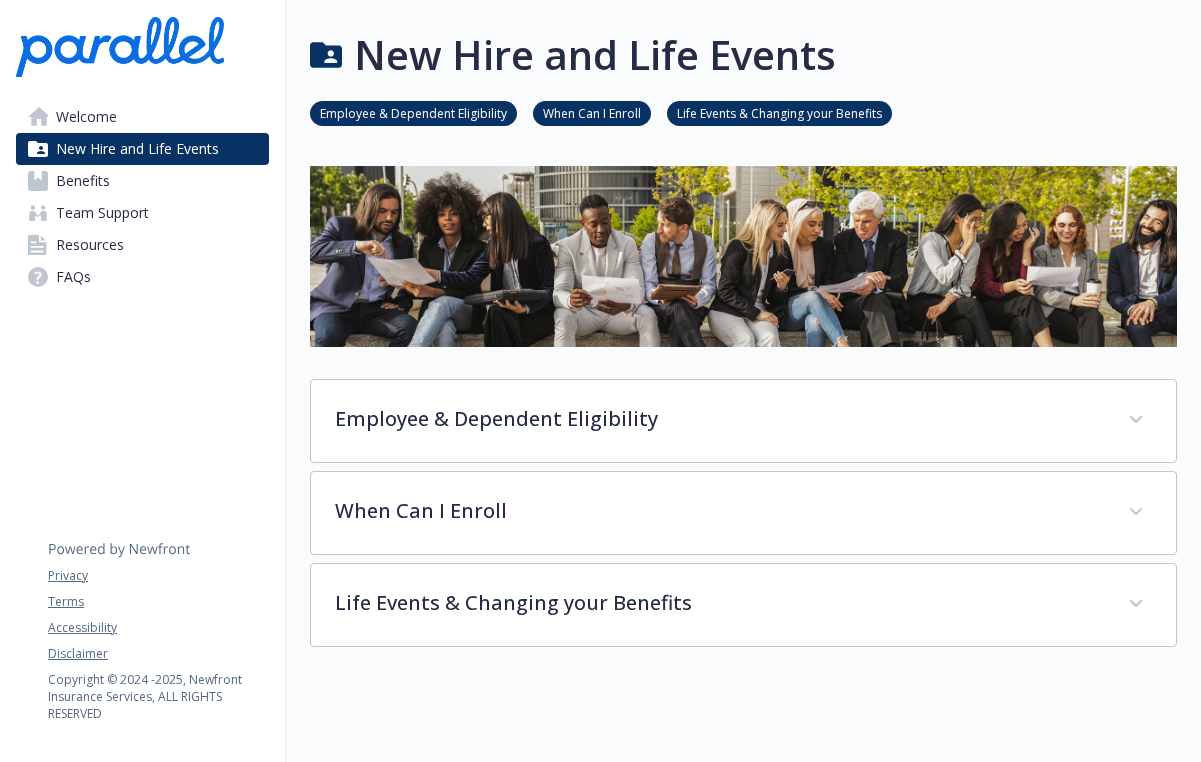 click on "Team Support" at bounding box center [102, 213] 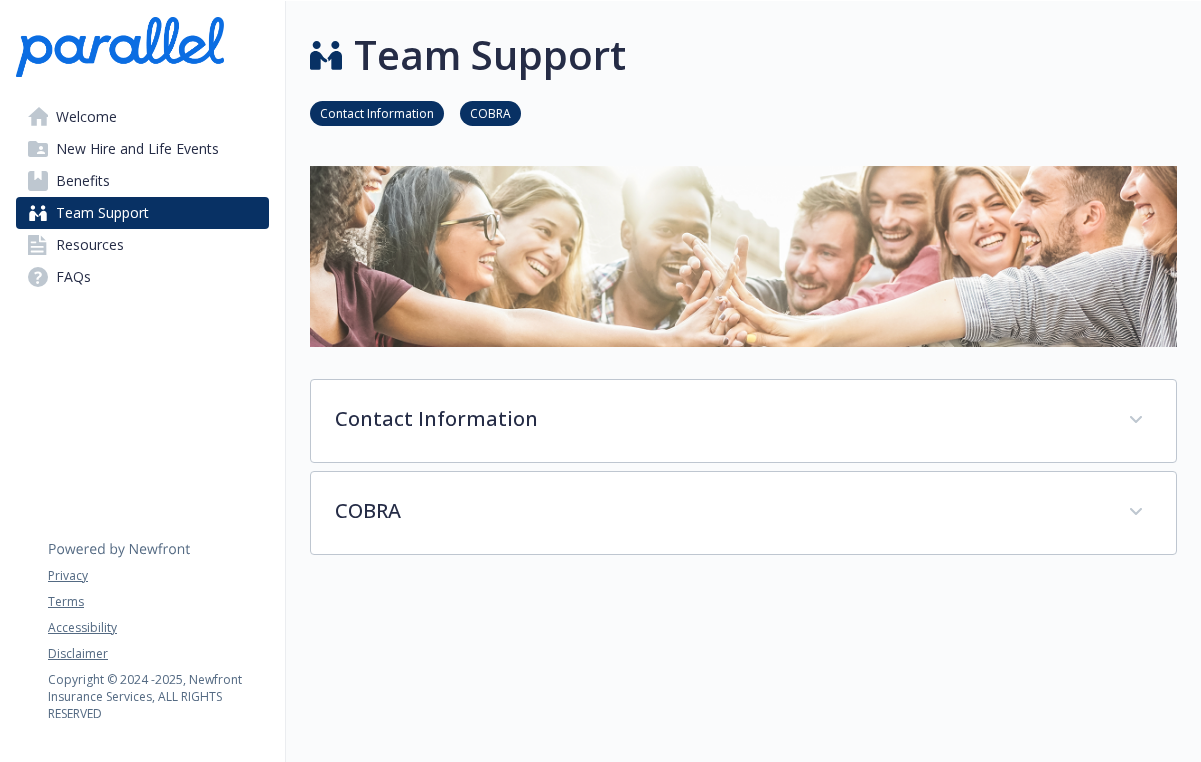 click on "Benefits" at bounding box center (142, 181) 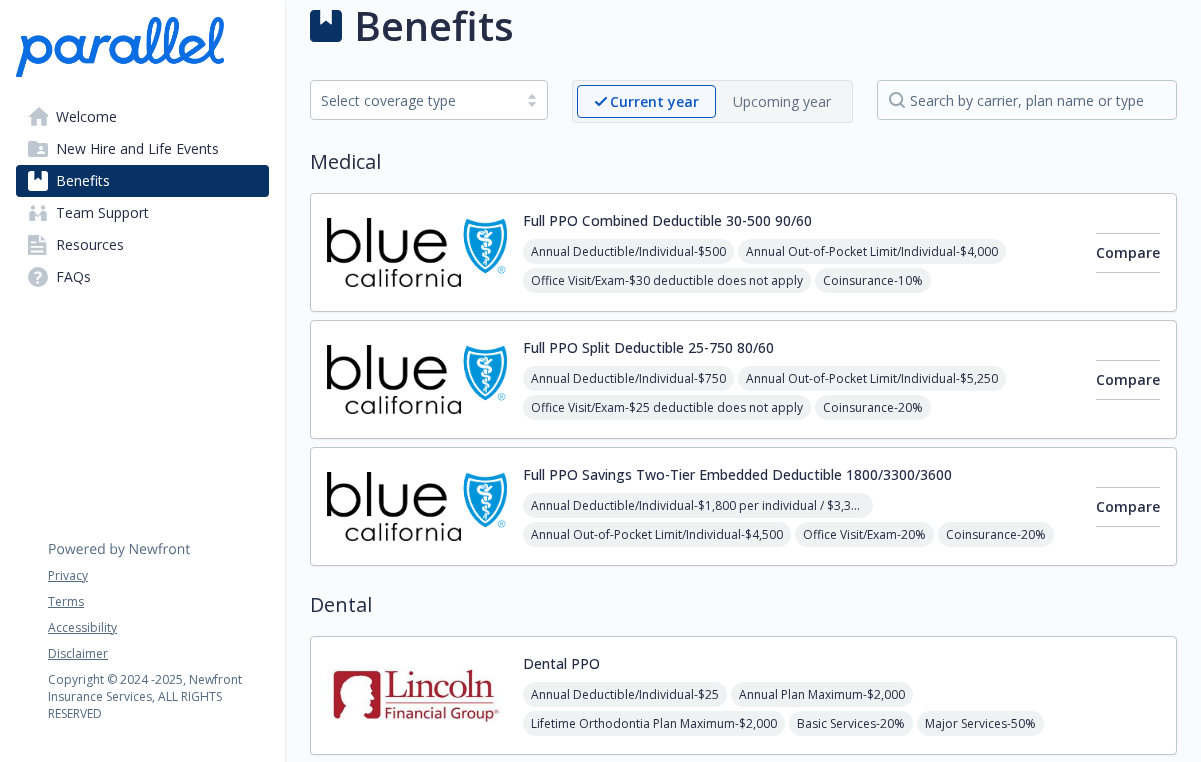 scroll, scrollTop: 32, scrollLeft: 0, axis: vertical 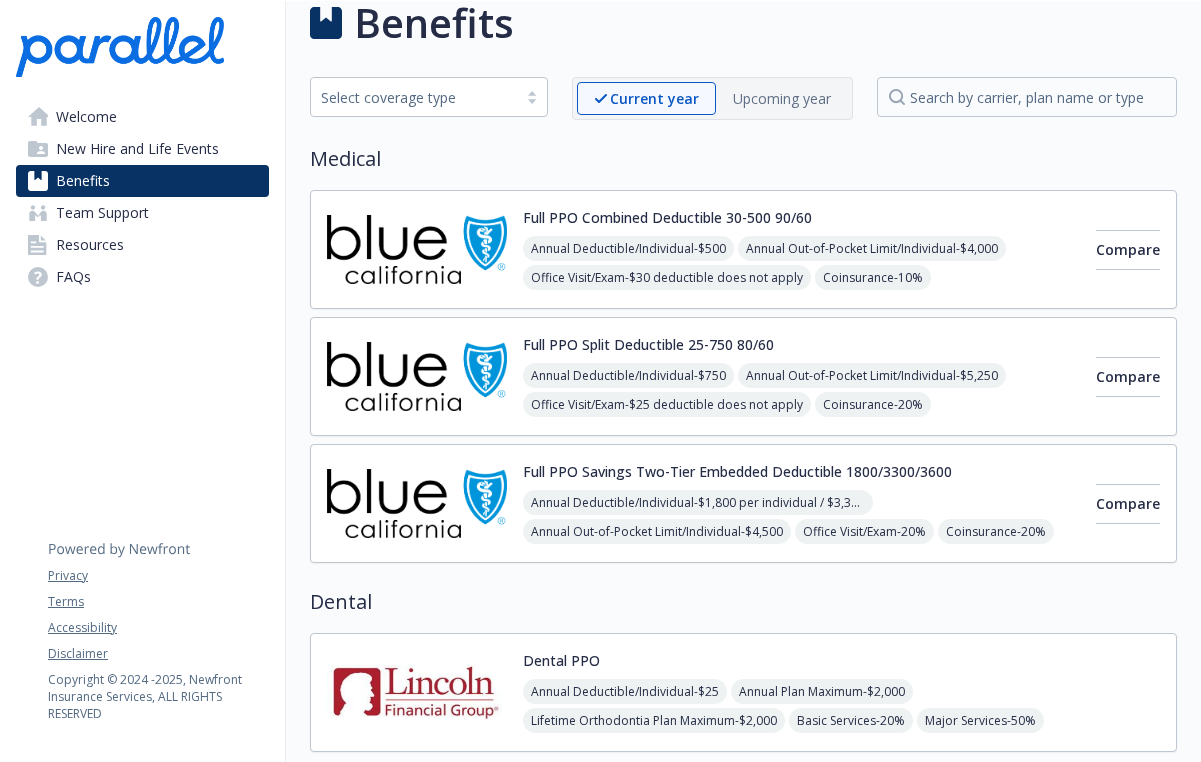 click on "Upcoming year" at bounding box center [782, 98] 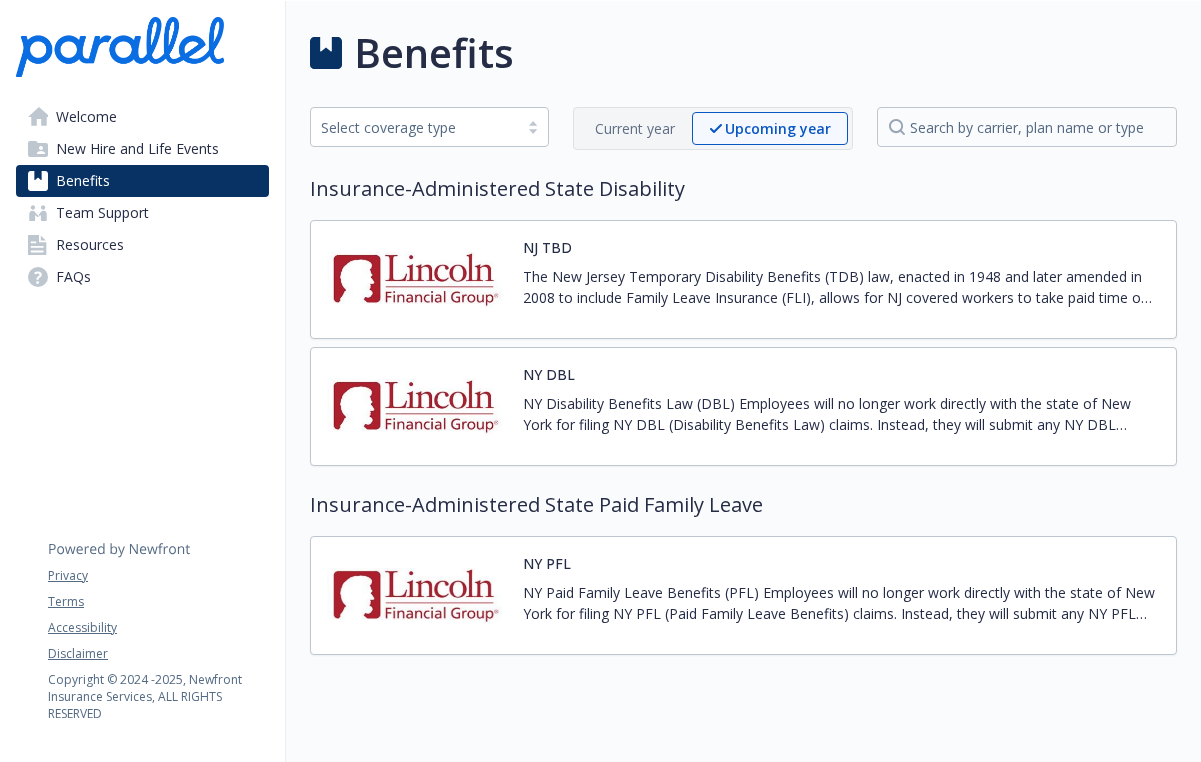 scroll, scrollTop: 0, scrollLeft: 0, axis: both 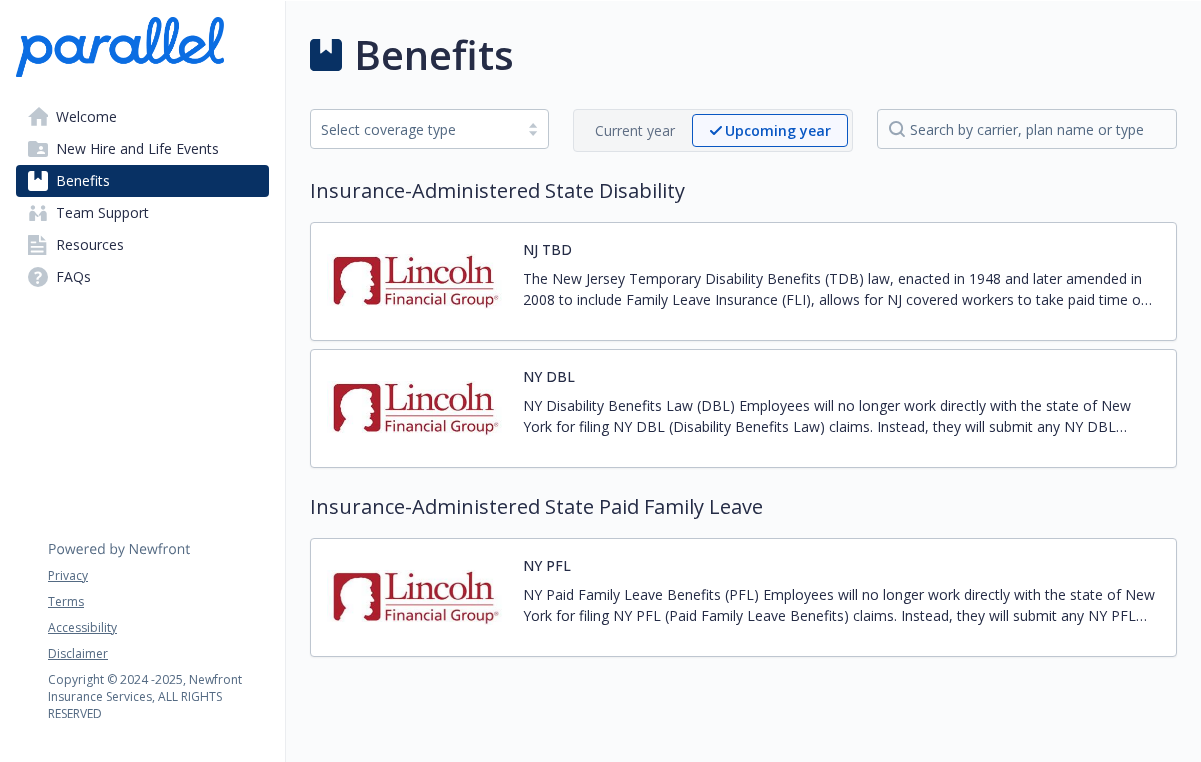 click on "Current year" at bounding box center [635, 130] 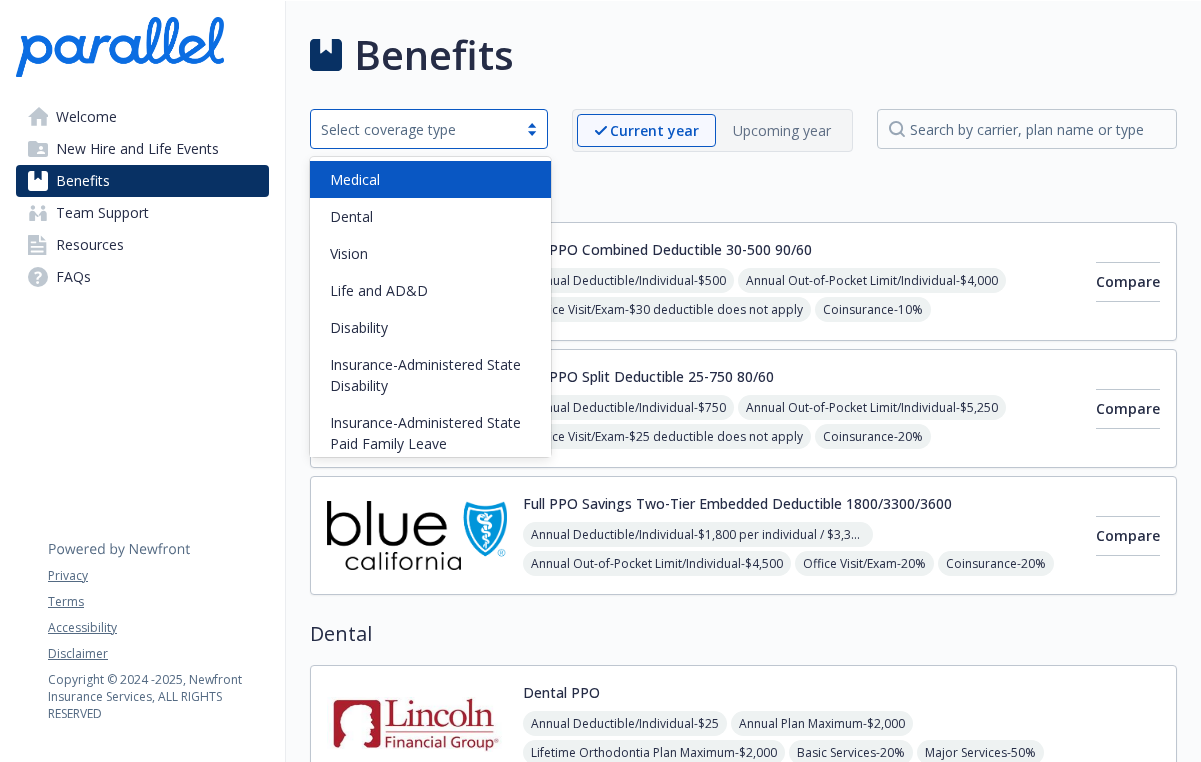 click on "Select coverage type" at bounding box center (414, 129) 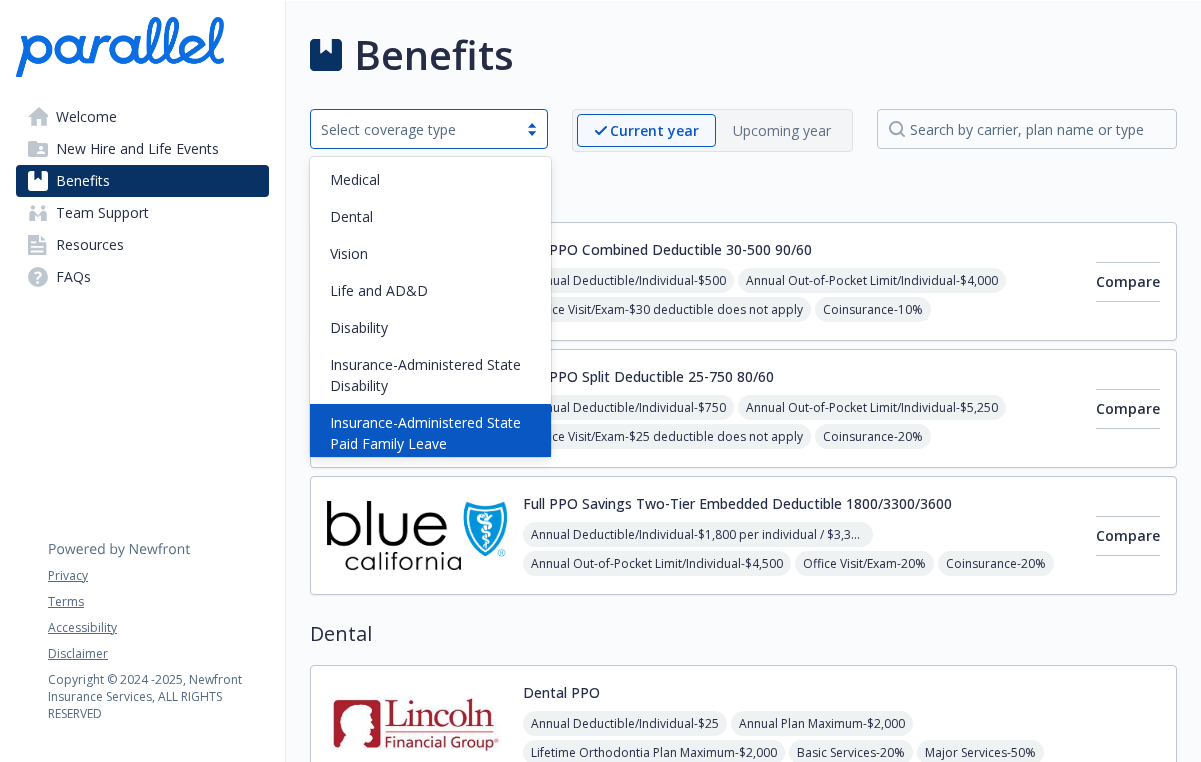 scroll, scrollTop: 83, scrollLeft: 0, axis: vertical 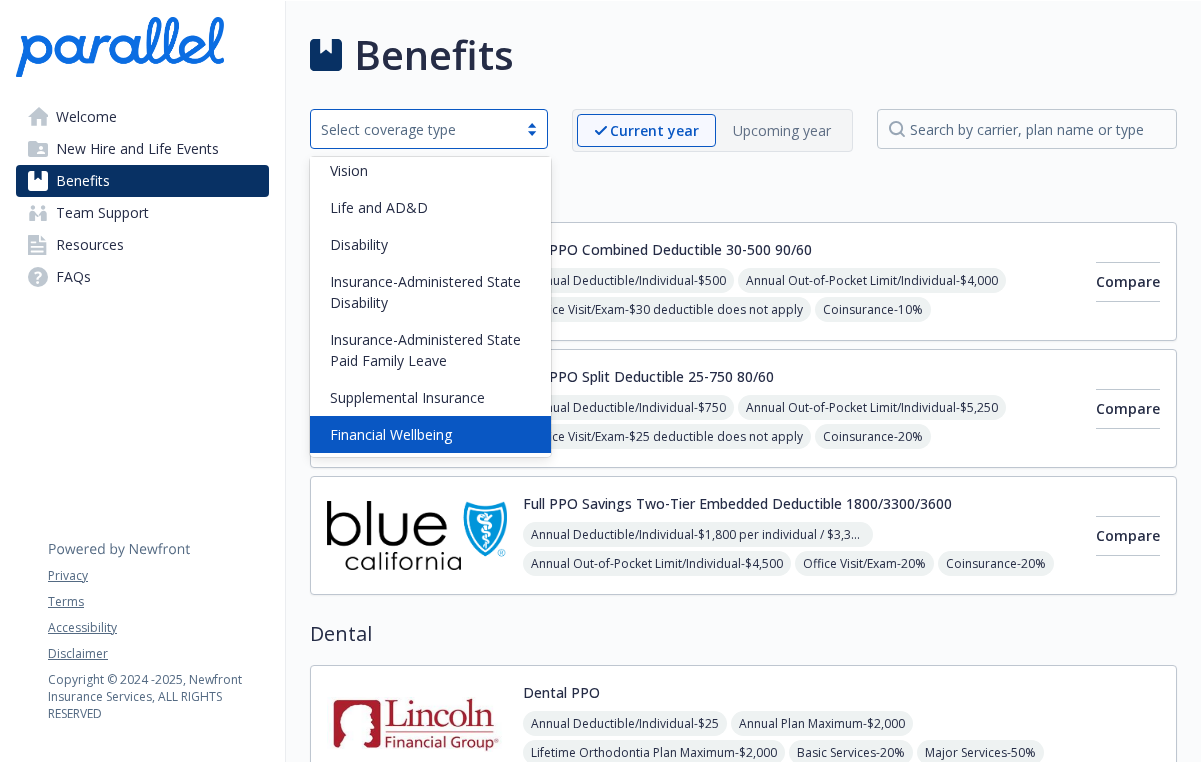click on "Financial Wellbeing" at bounding box center [430, 434] 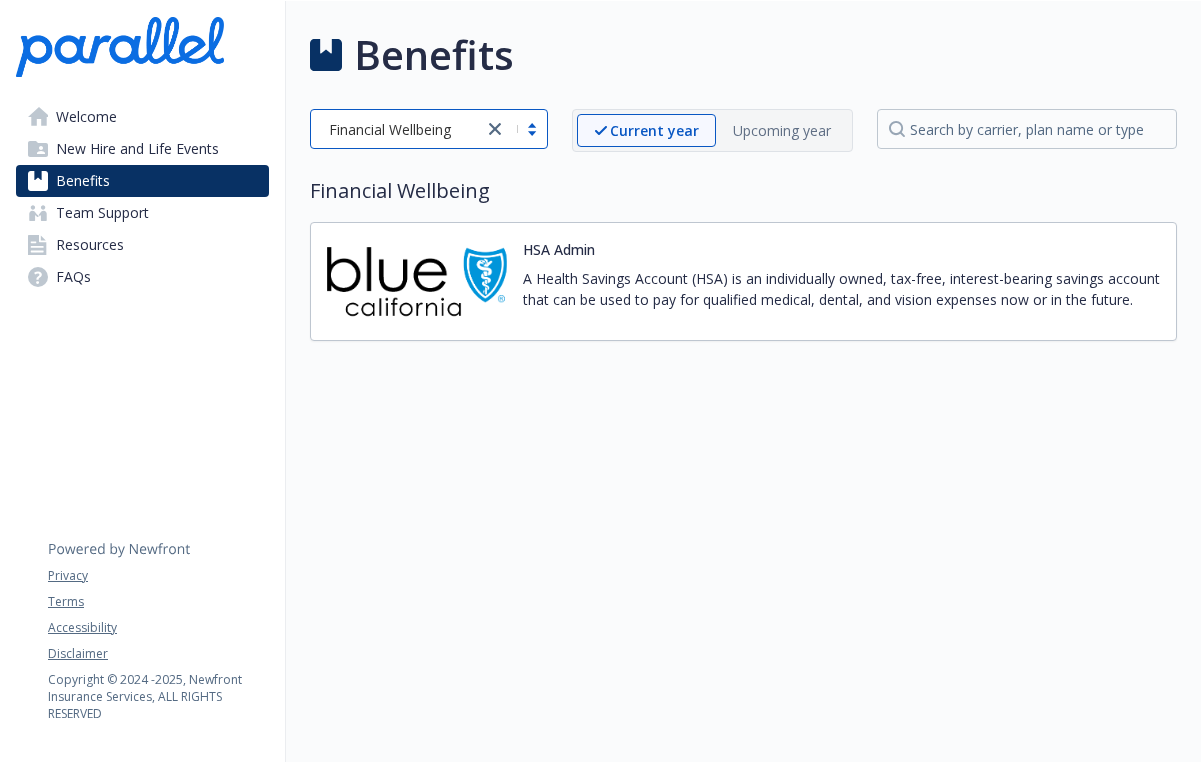 click on "Financial Wellbeing" at bounding box center (397, 129) 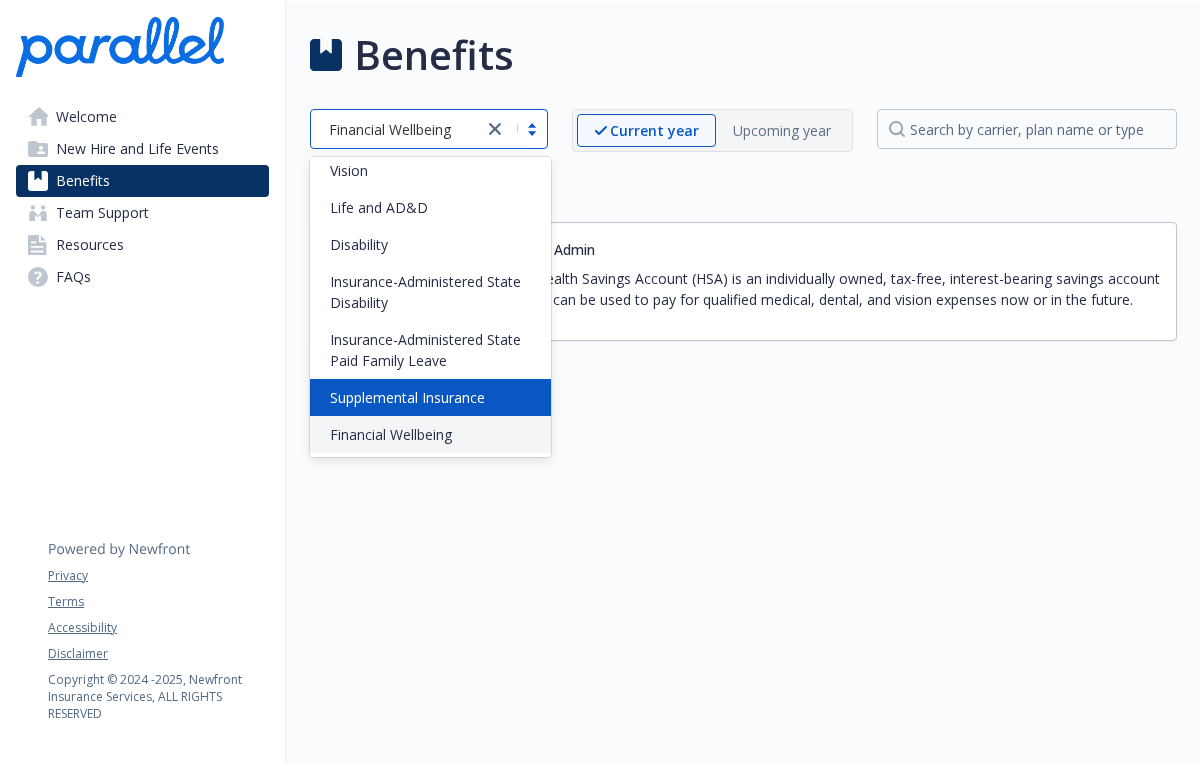 scroll, scrollTop: 0, scrollLeft: 0, axis: both 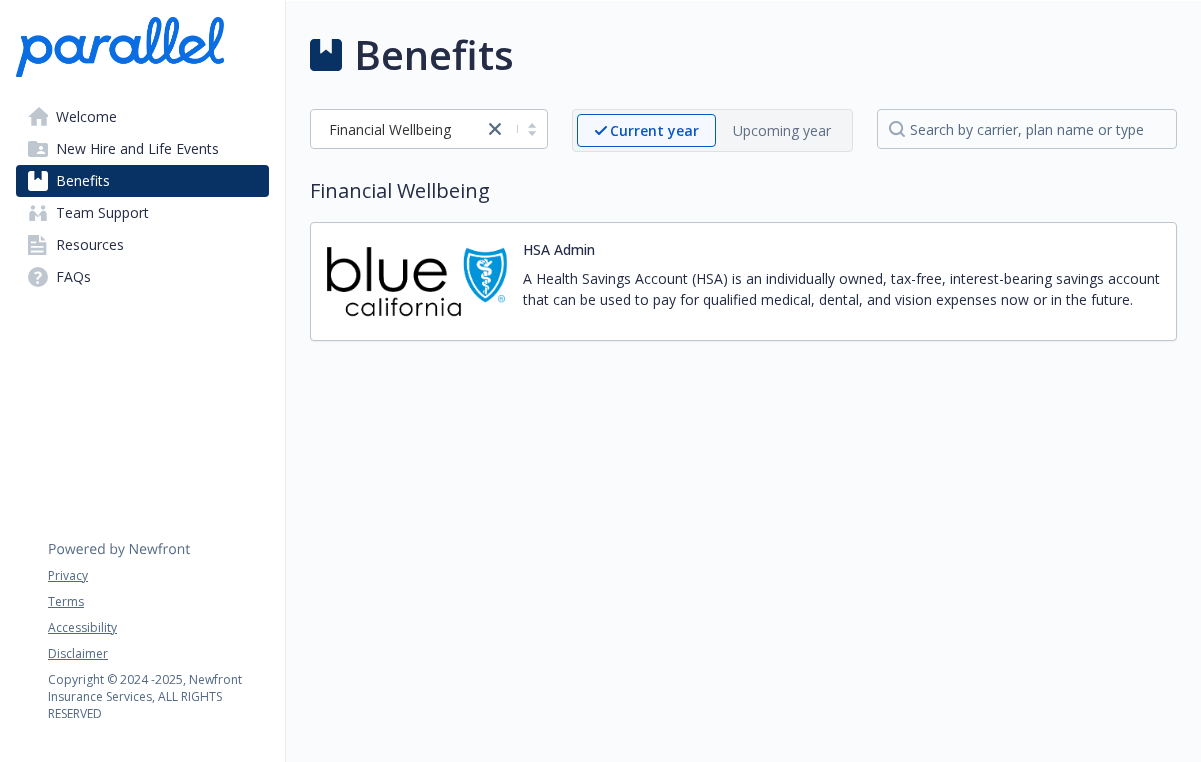 click on "Team Support" at bounding box center (102, 213) 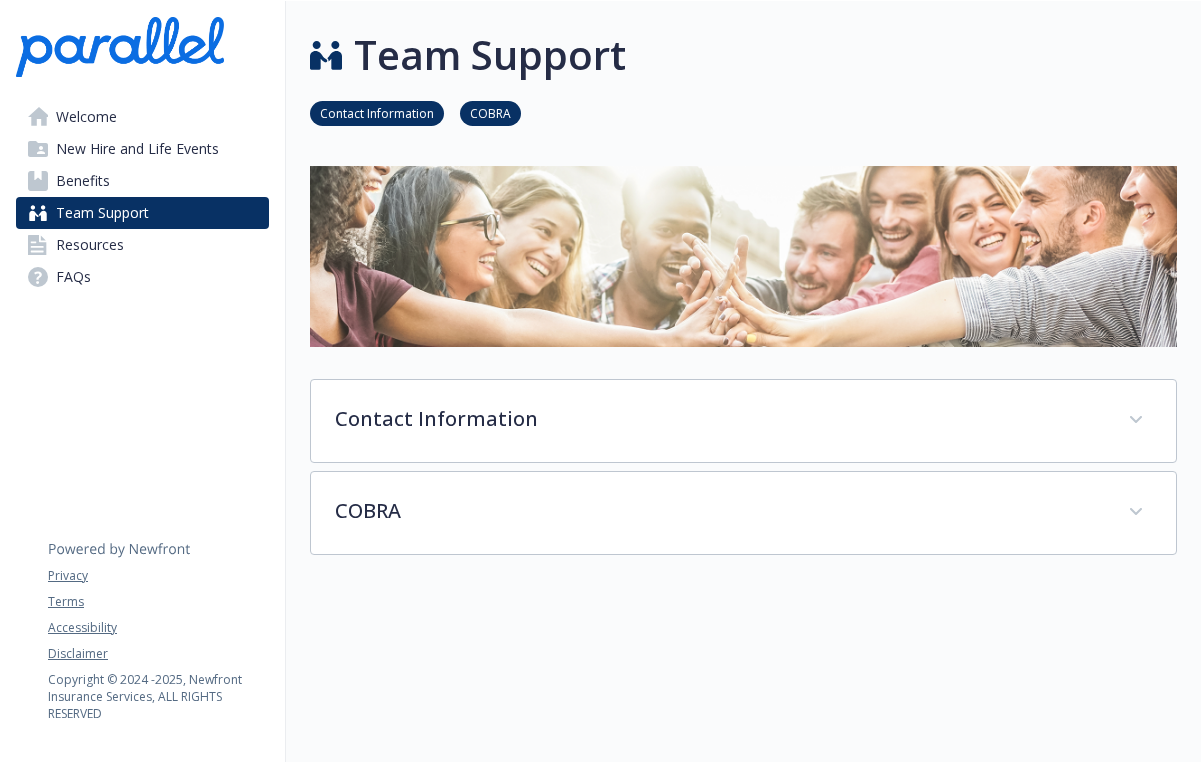 click on "Resources" at bounding box center (90, 245) 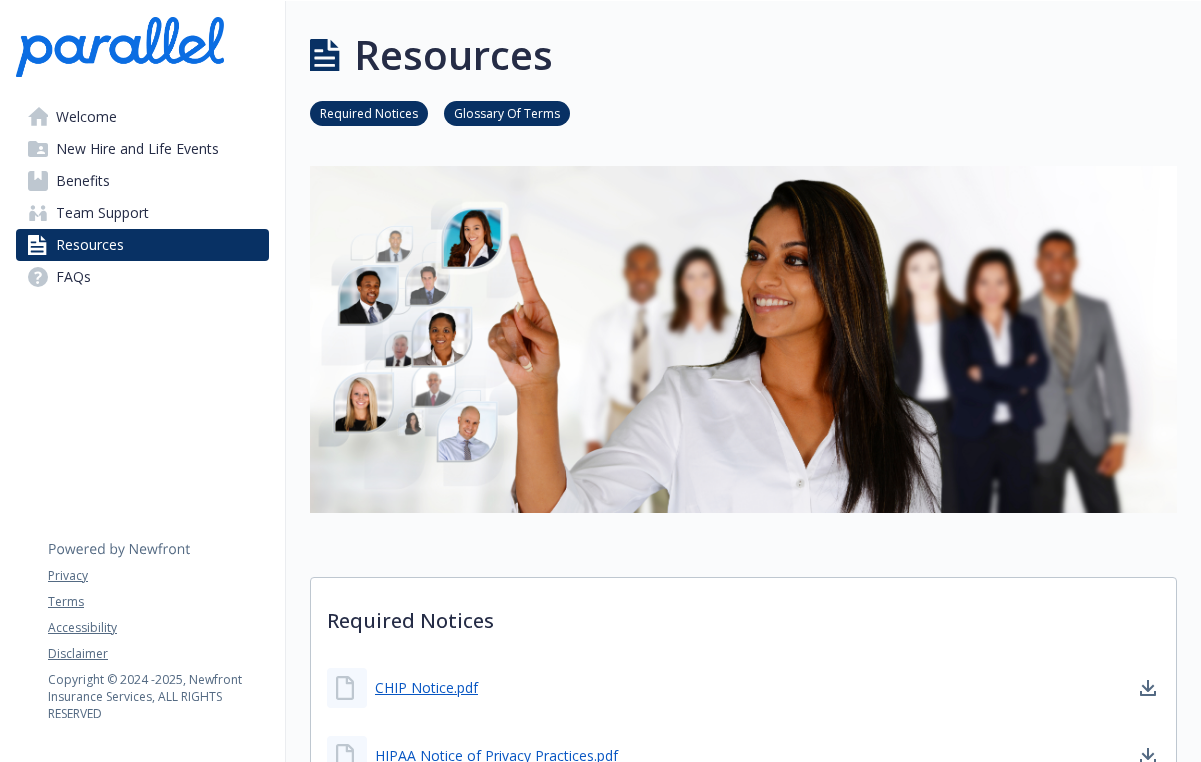 click on "Team Support" at bounding box center [102, 213] 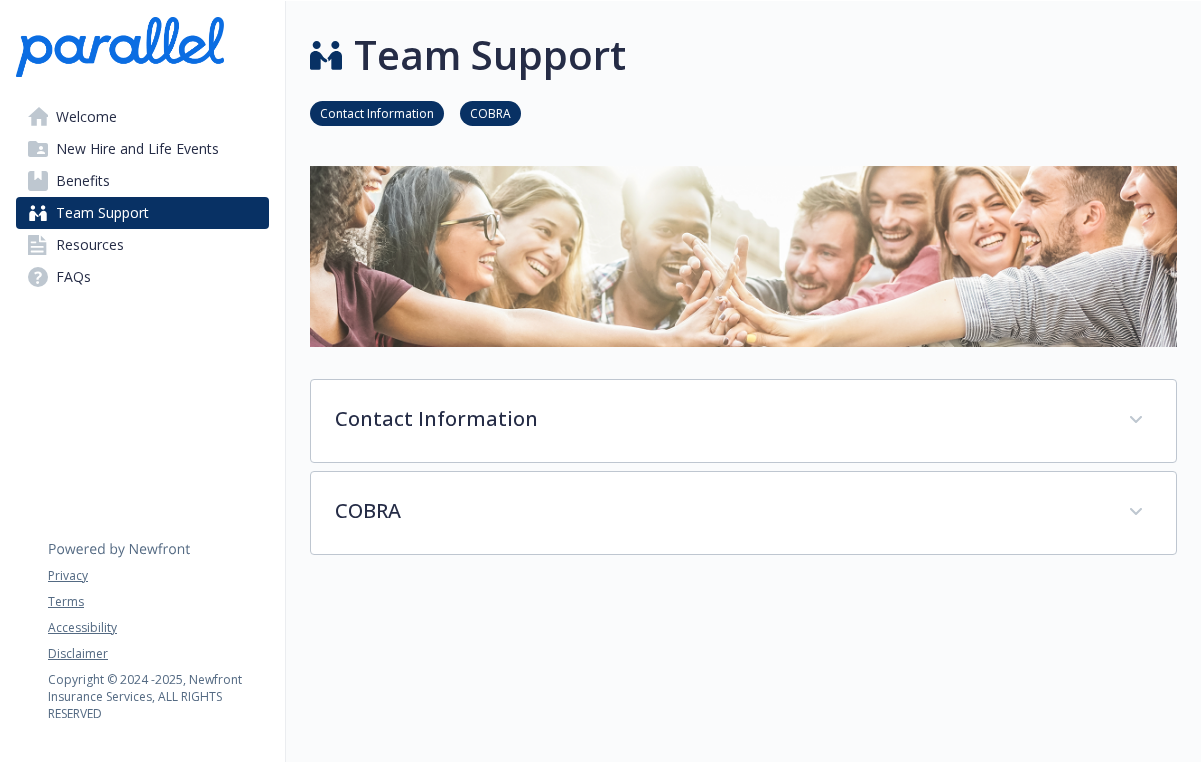 click on "Resources" at bounding box center [90, 245] 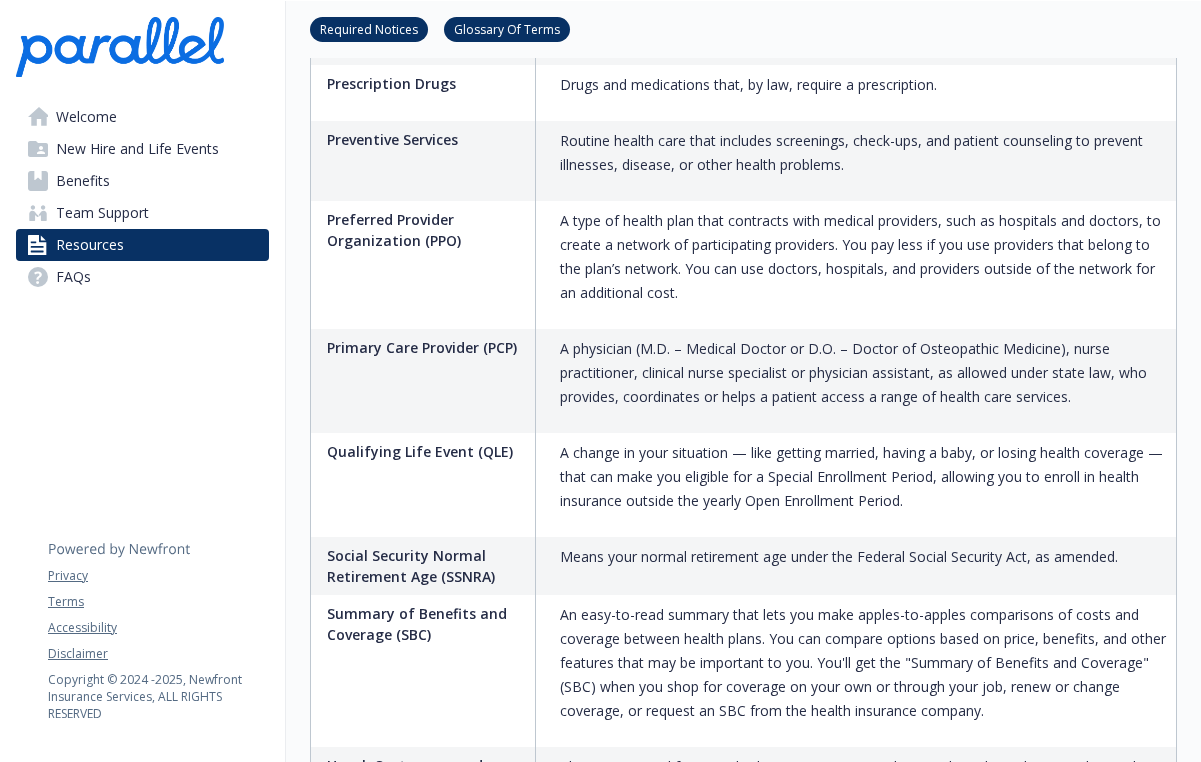 scroll, scrollTop: 3265, scrollLeft: 0, axis: vertical 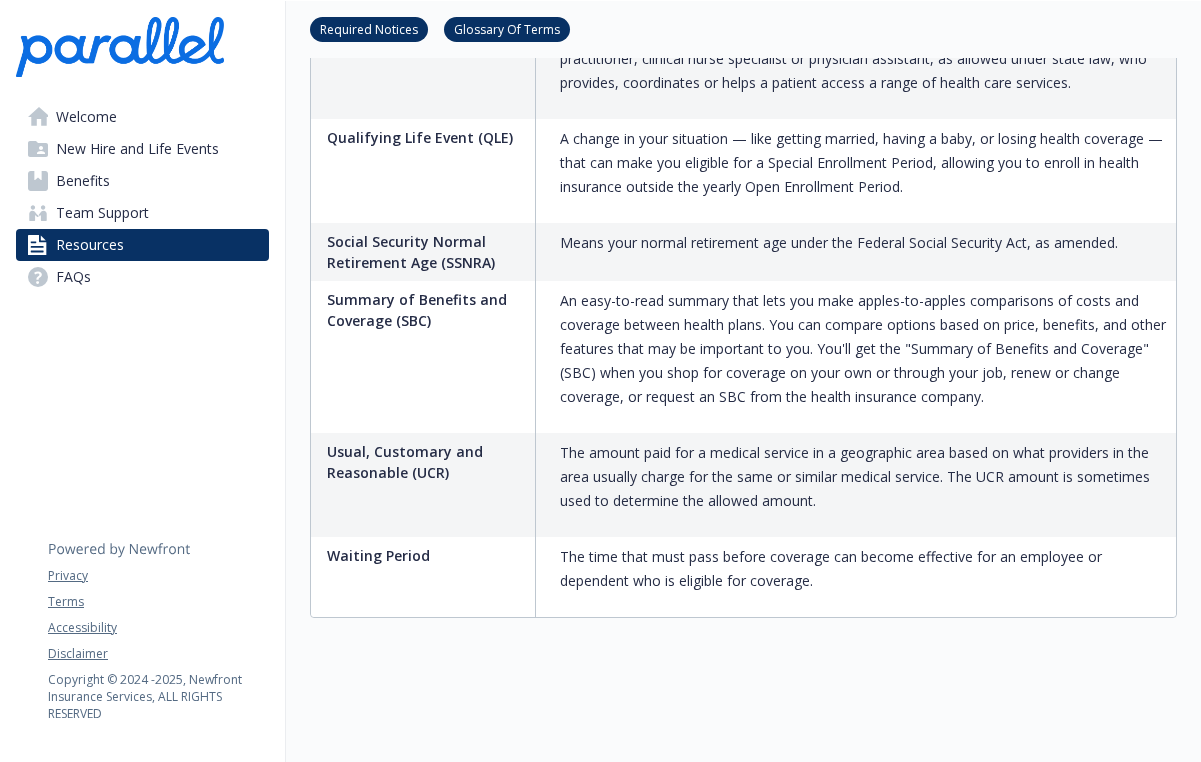 click on "Benefits" at bounding box center [142, 181] 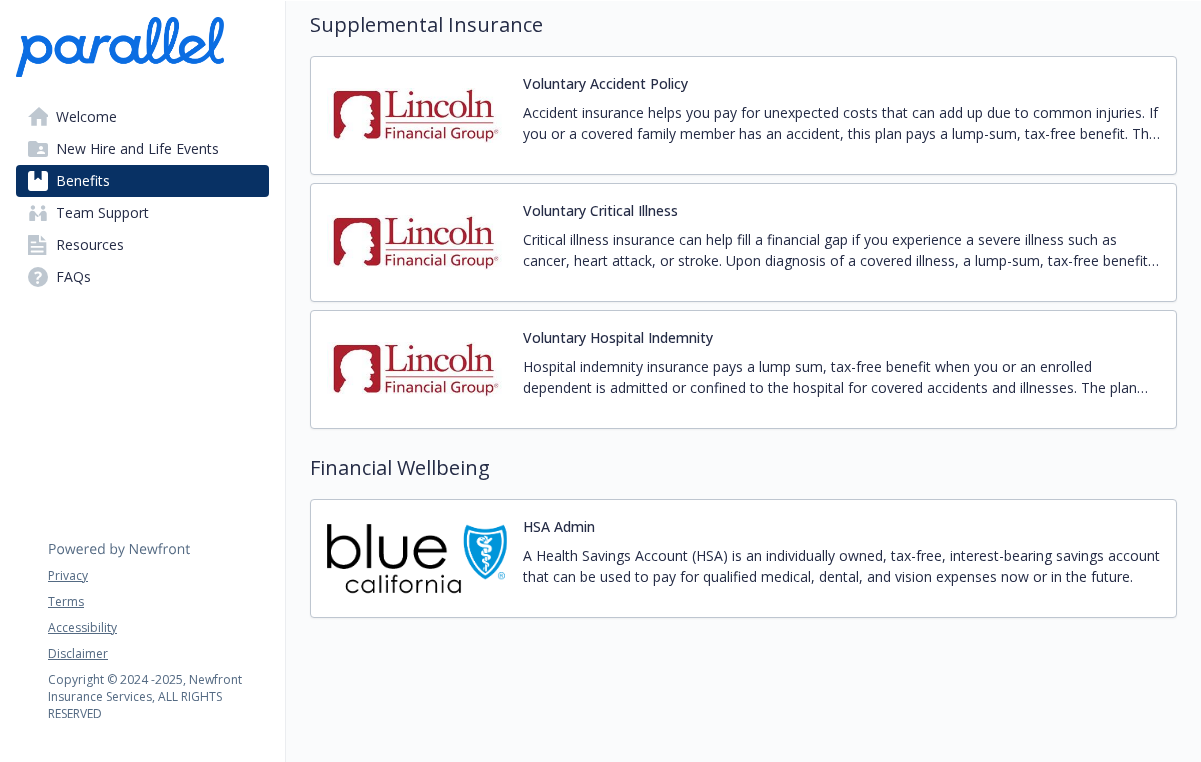 click on "New Hire and Life Events" at bounding box center [137, 149] 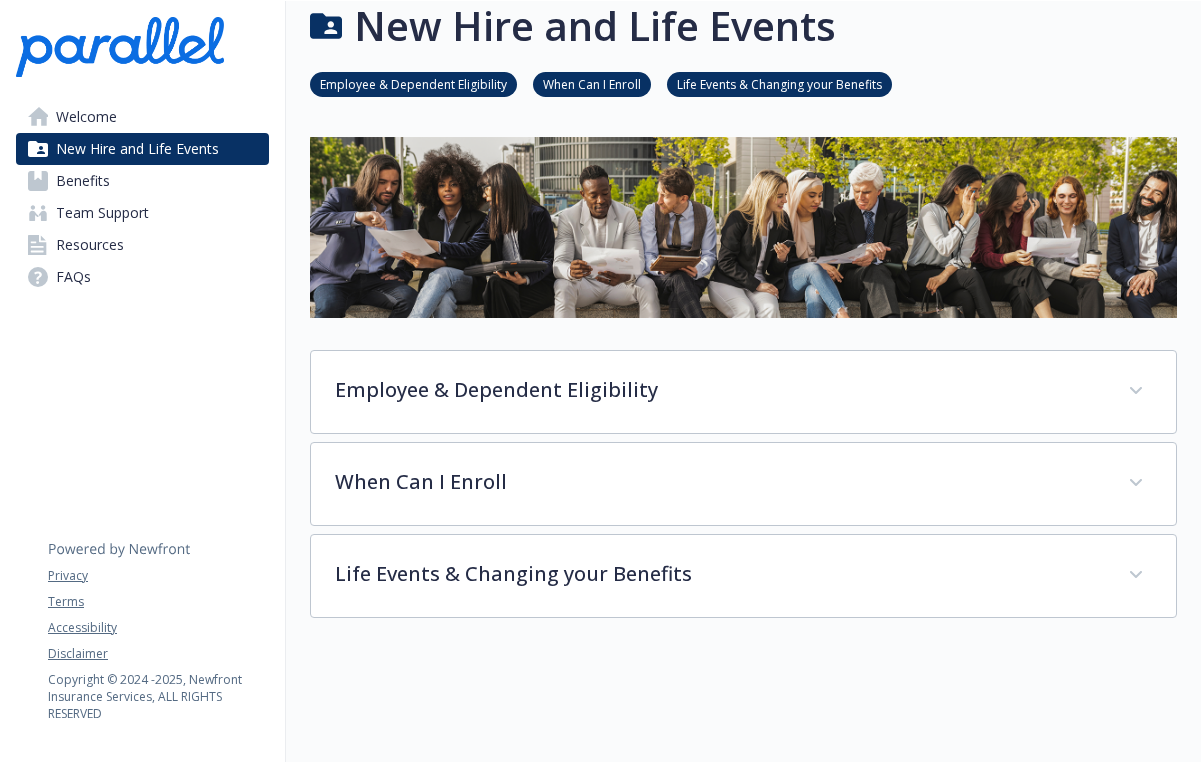 click on "Welcome" at bounding box center [86, 117] 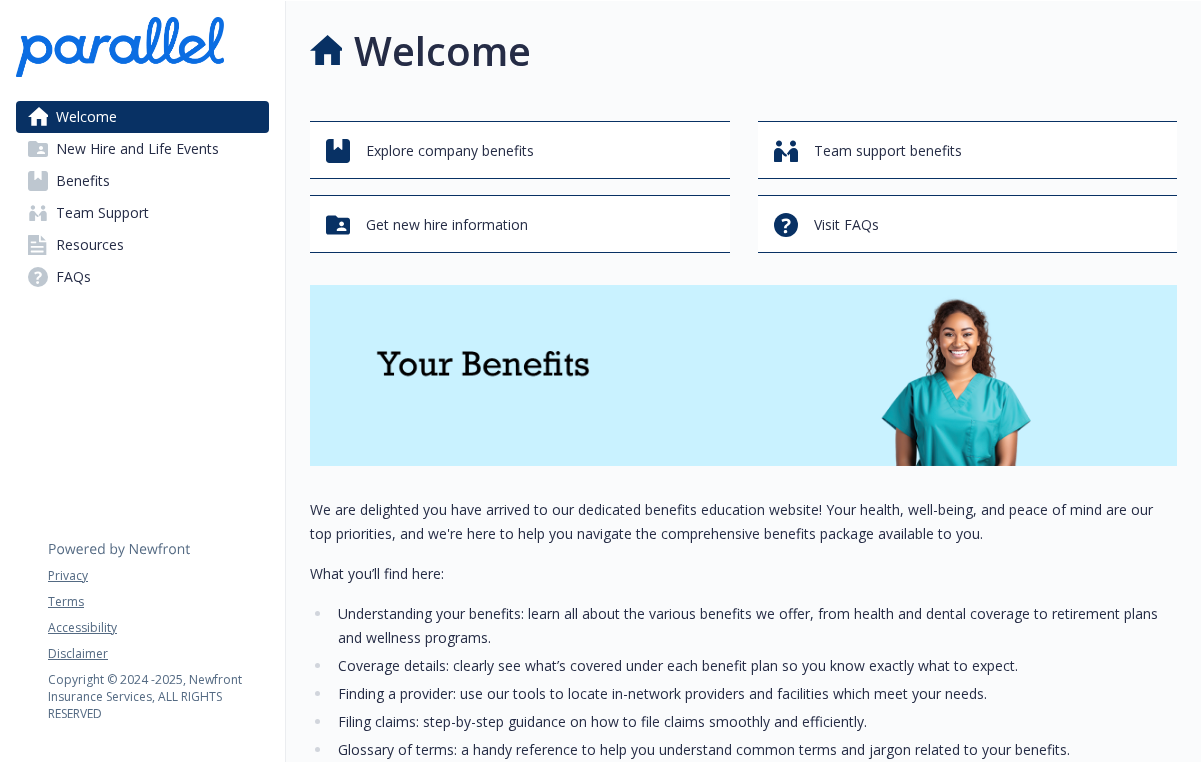 scroll, scrollTop: 0, scrollLeft: 0, axis: both 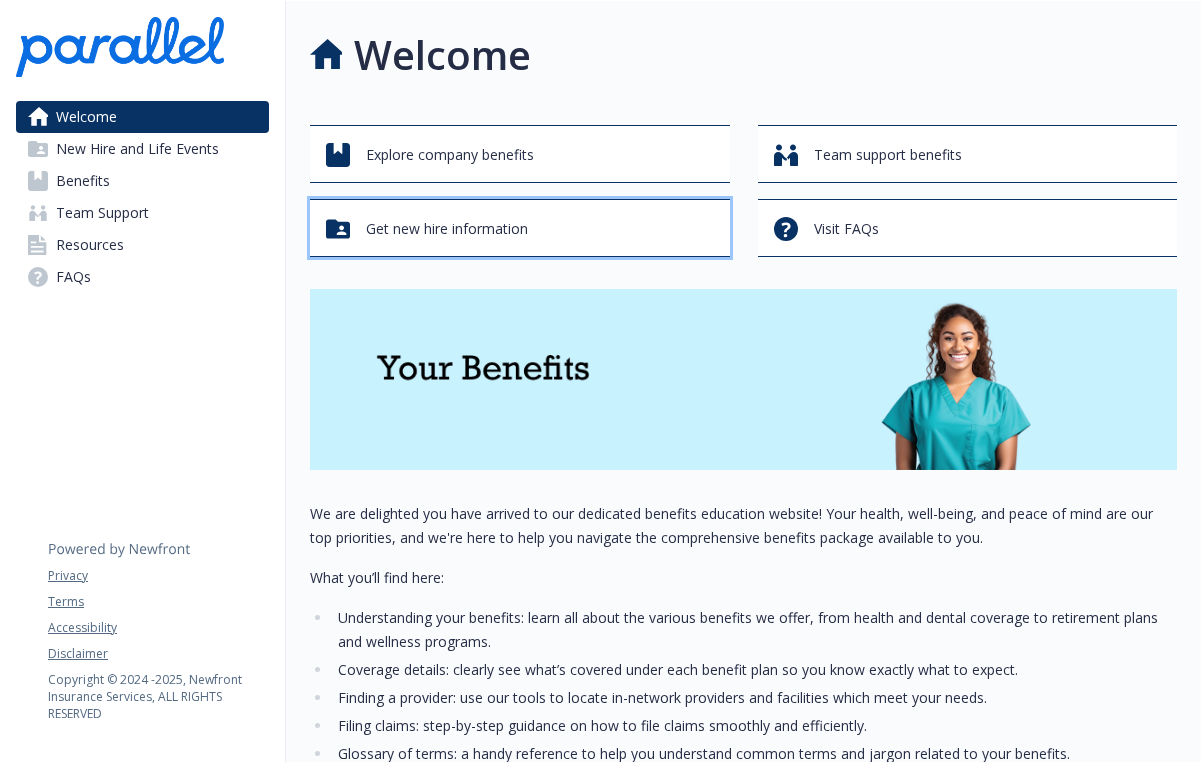 click on "Get new hire information" at bounding box center [447, 229] 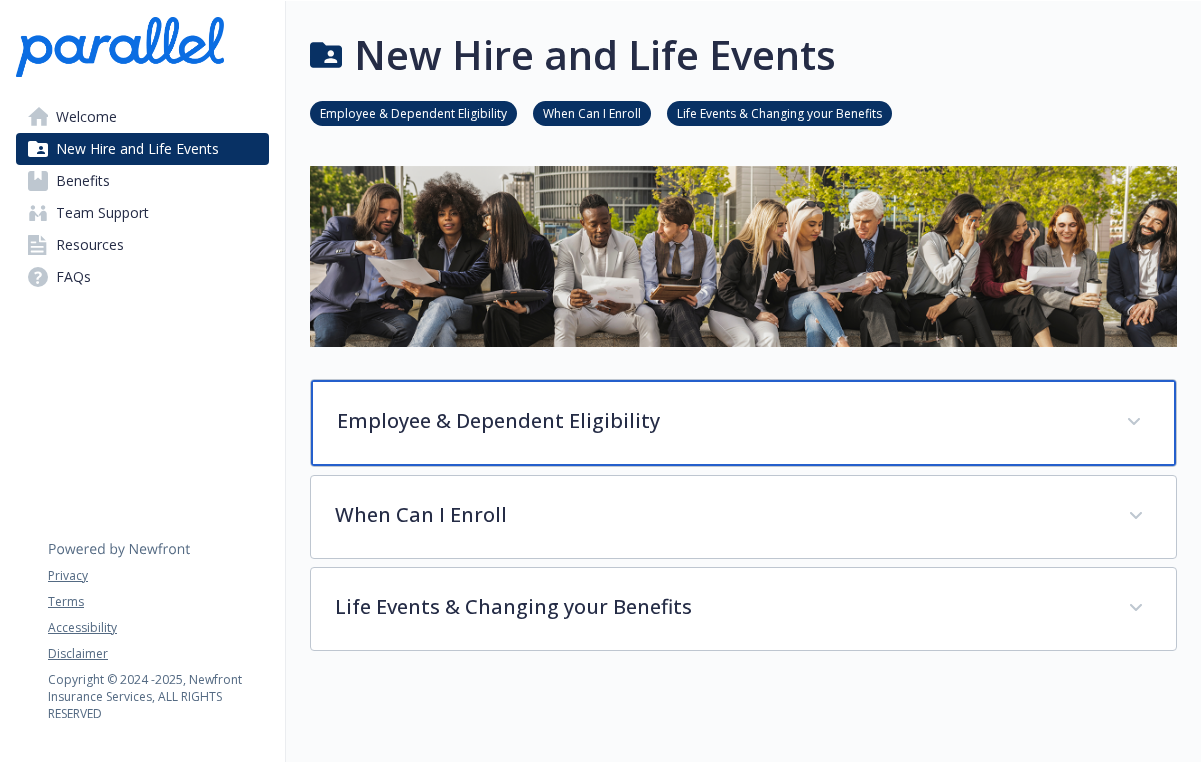click on "Employee & Dependent Eligibility" at bounding box center (743, 423) 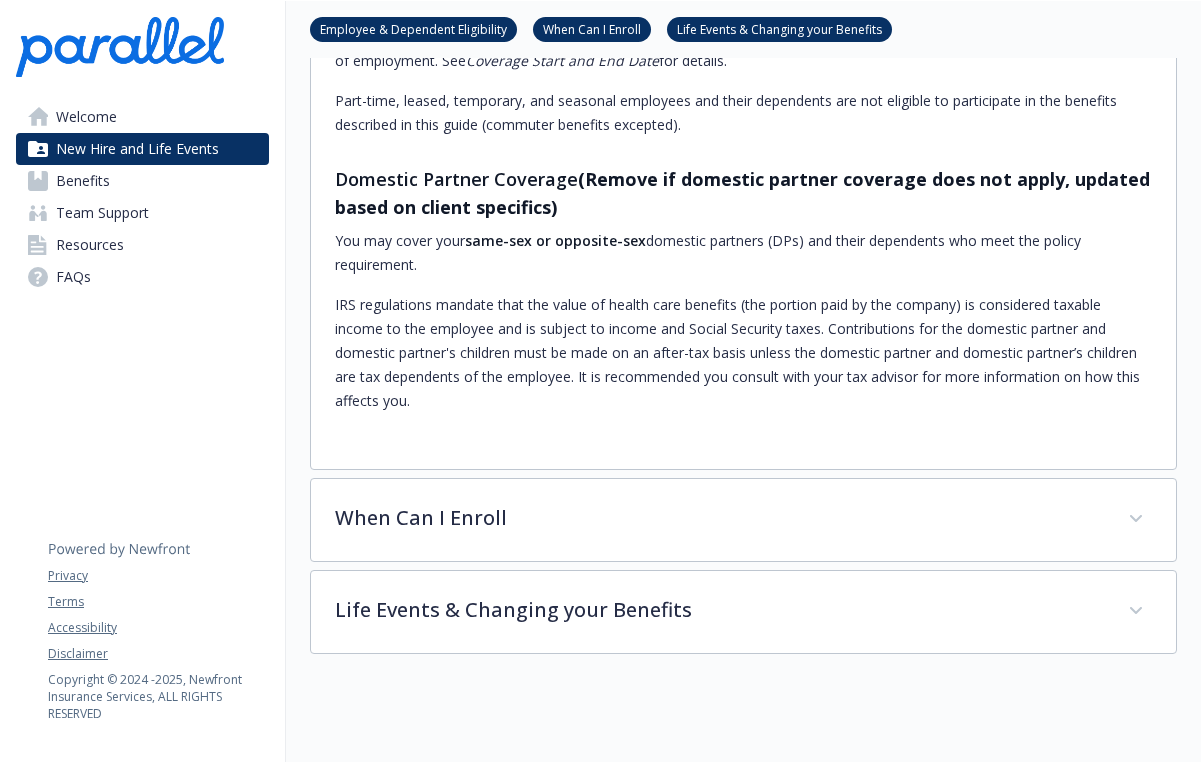 scroll, scrollTop: 879, scrollLeft: 0, axis: vertical 